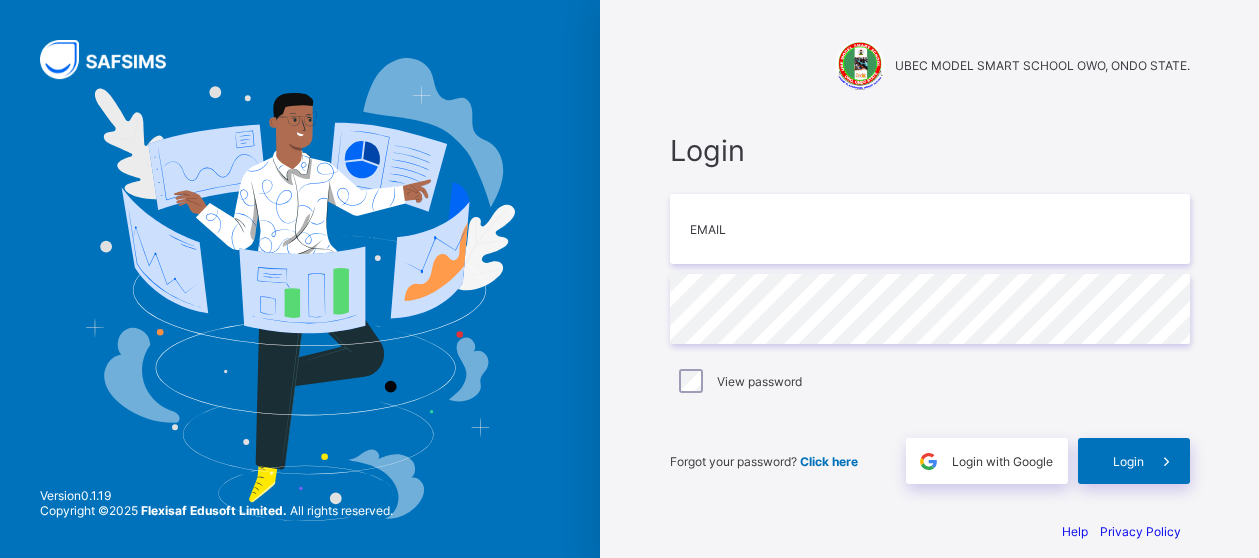scroll, scrollTop: 0, scrollLeft: 0, axis: both 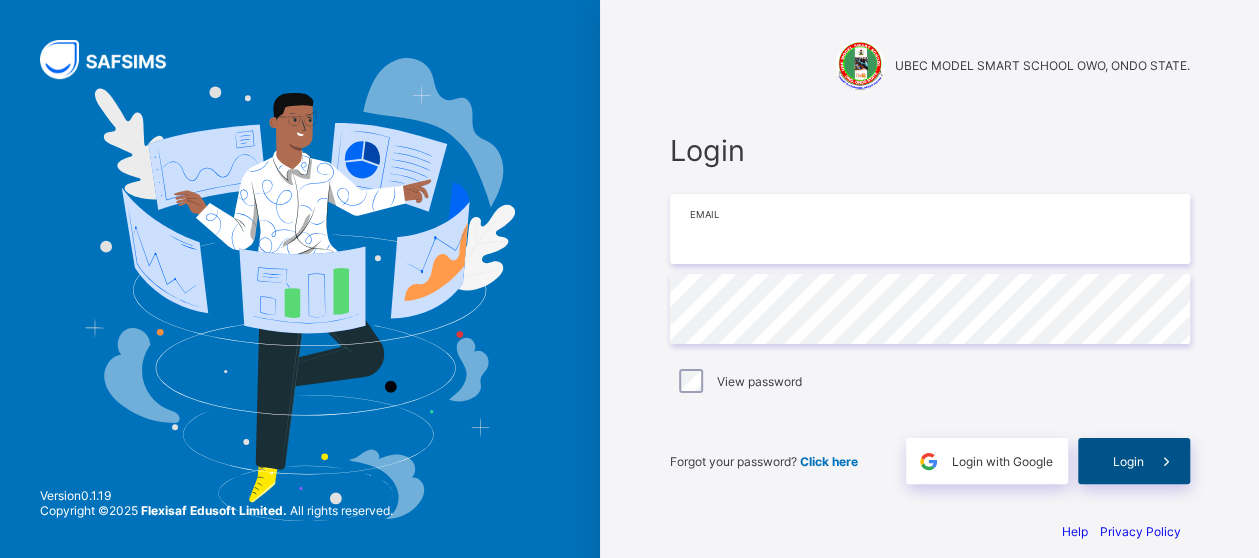 type on "**********" 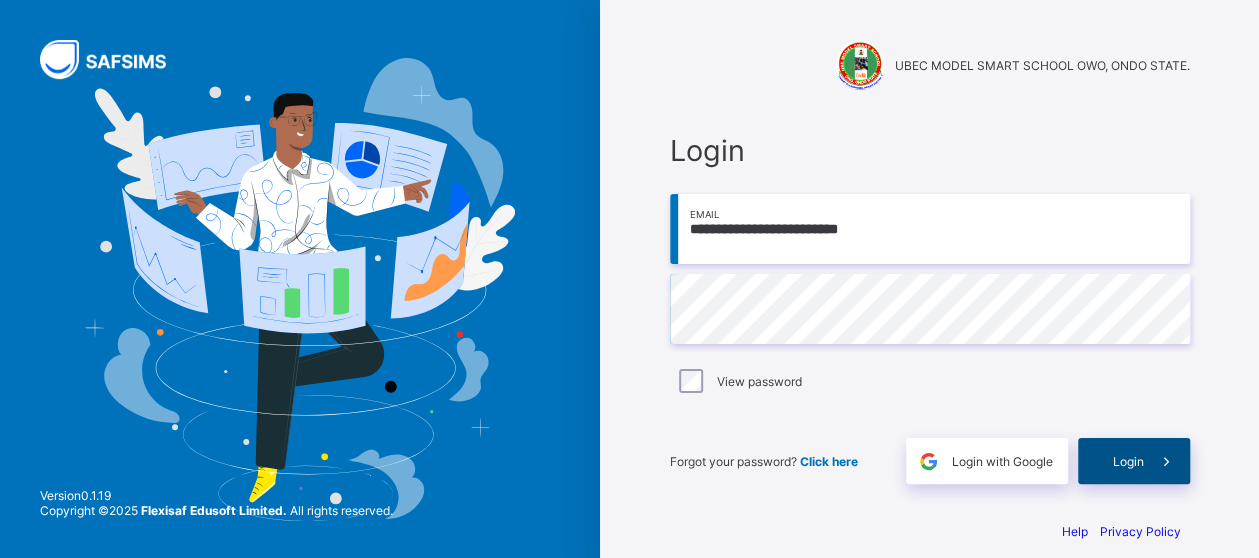 click on "Login" at bounding box center [1134, 461] 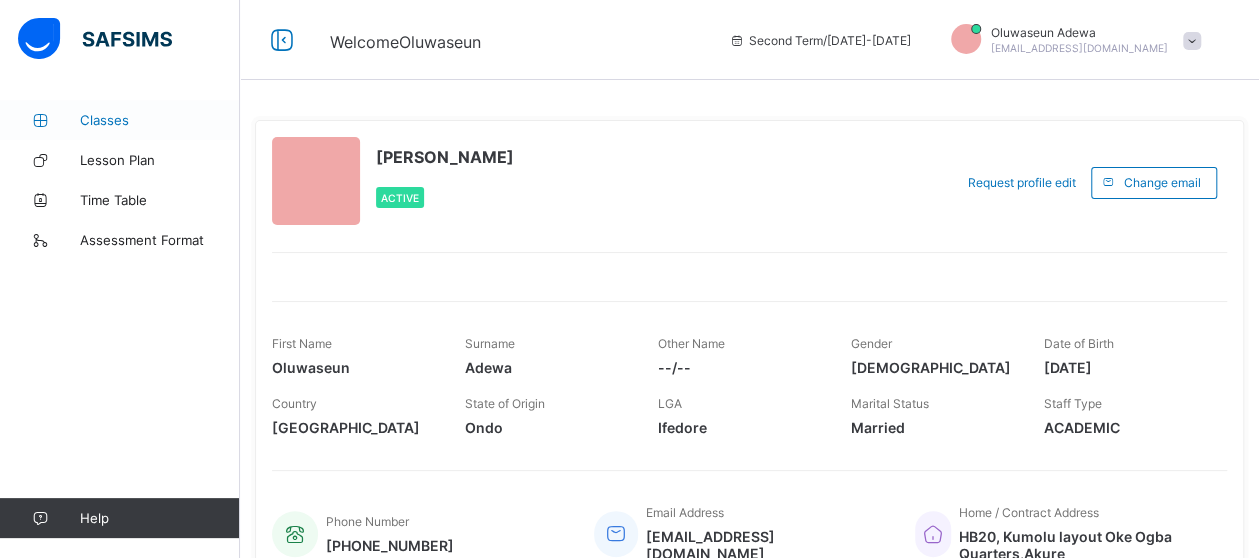 click on "Classes" at bounding box center [120, 120] 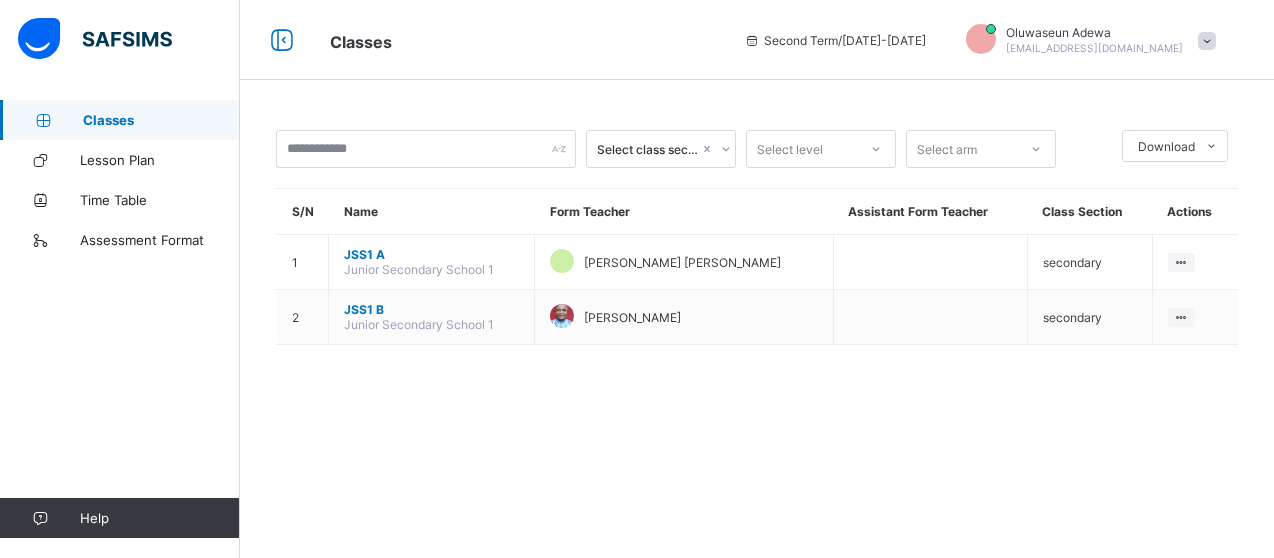 drag, startPoint x: 1265, startPoint y: 201, endPoint x: 1268, endPoint y: 316, distance: 115.03912 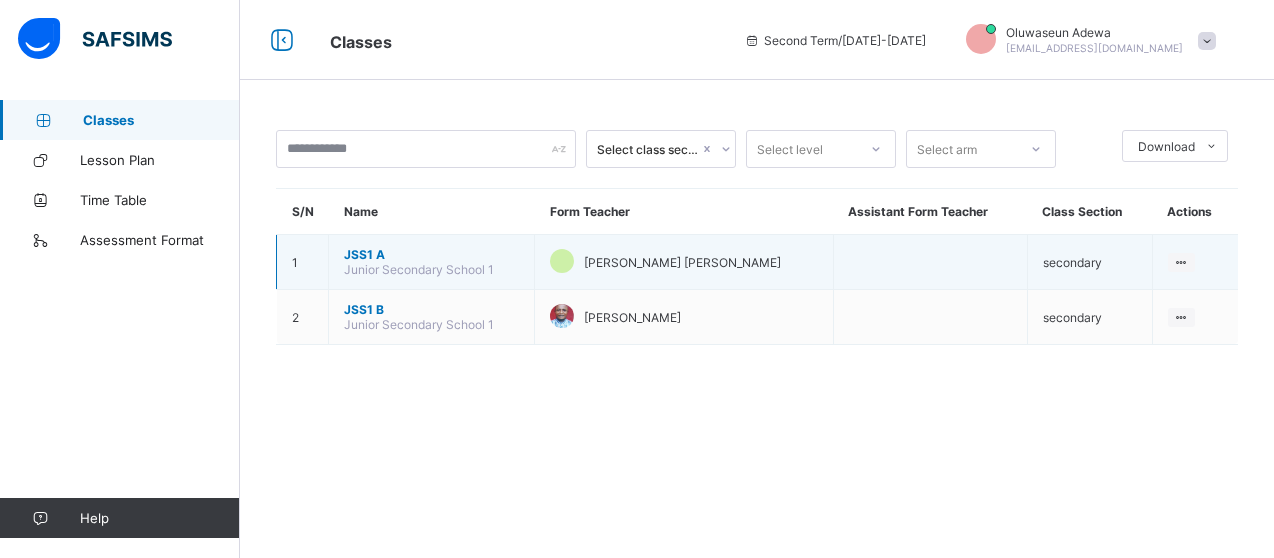 click on "JSS1   A" at bounding box center (431, 254) 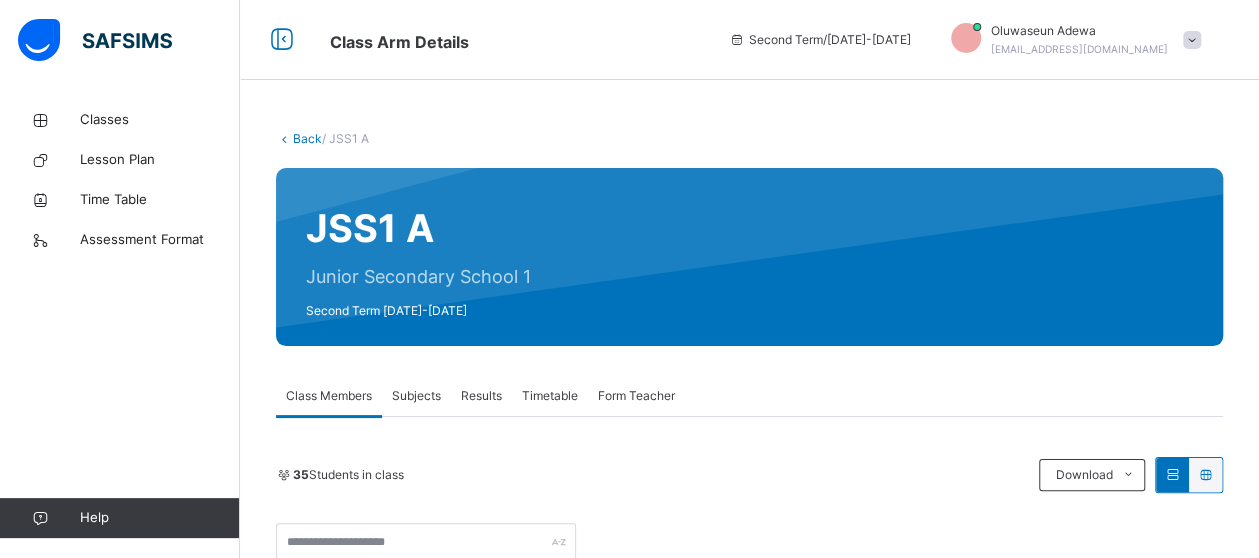 click on "Results" at bounding box center [481, 396] 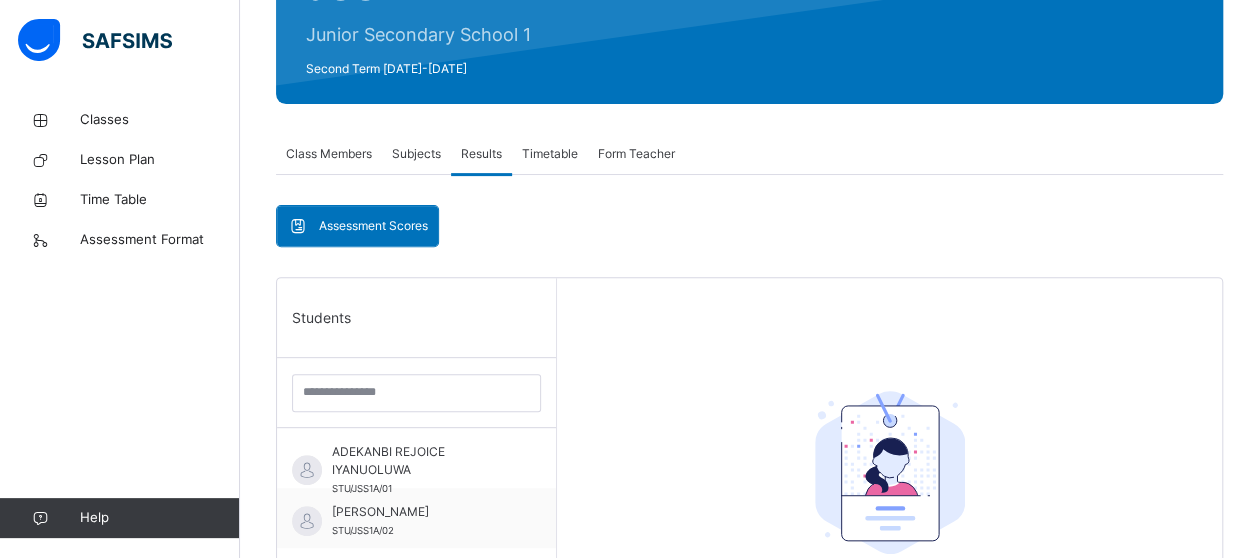 scroll, scrollTop: 243, scrollLeft: 0, axis: vertical 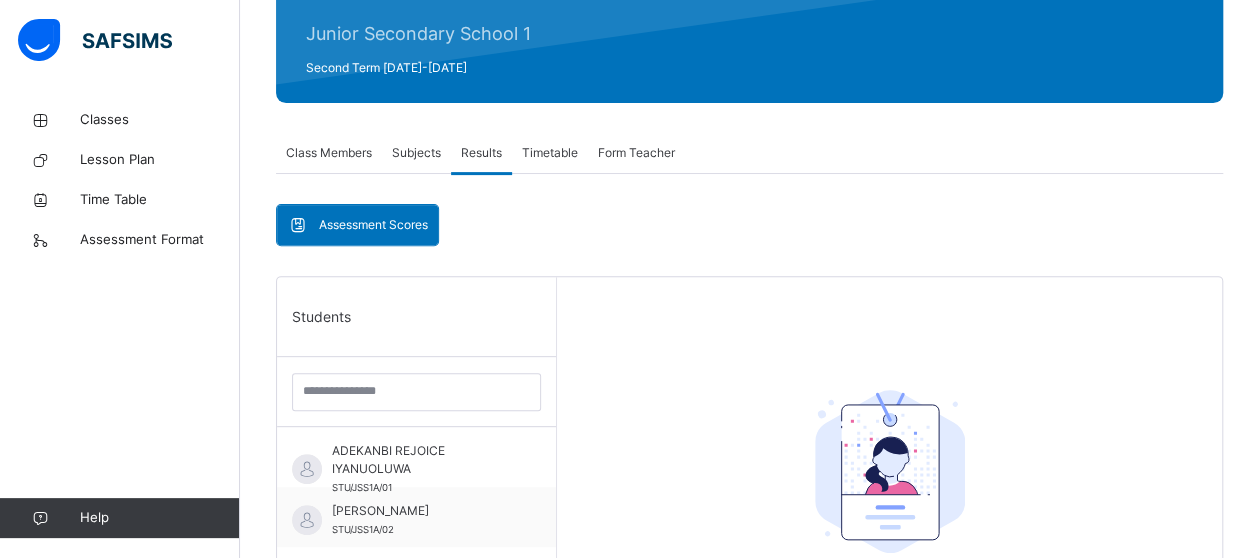 click on "Subjects" at bounding box center [416, 153] 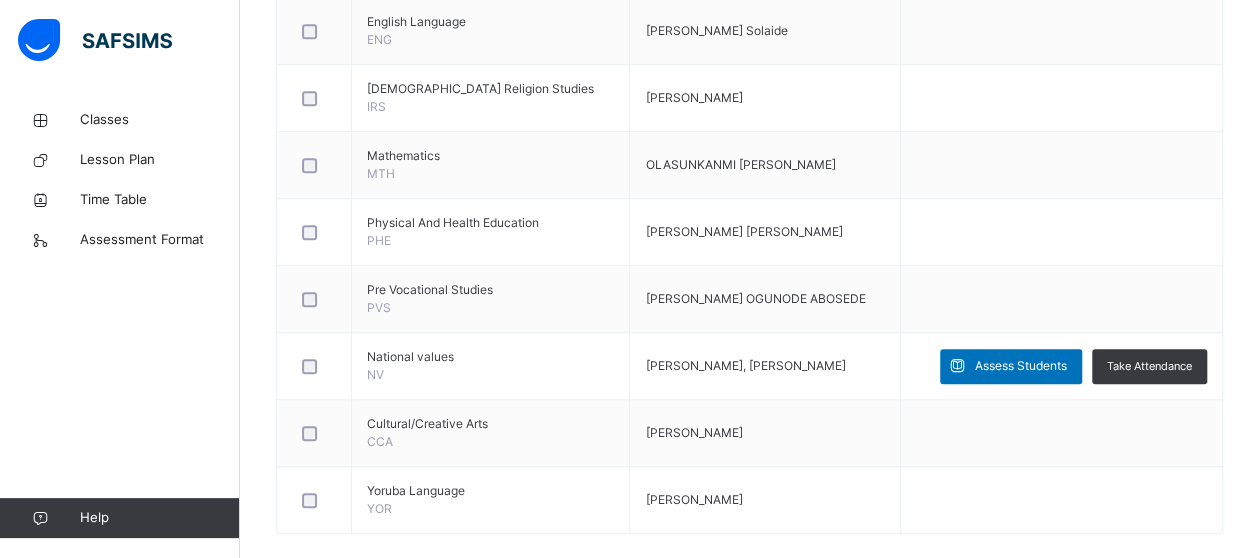 scroll, scrollTop: 790, scrollLeft: 0, axis: vertical 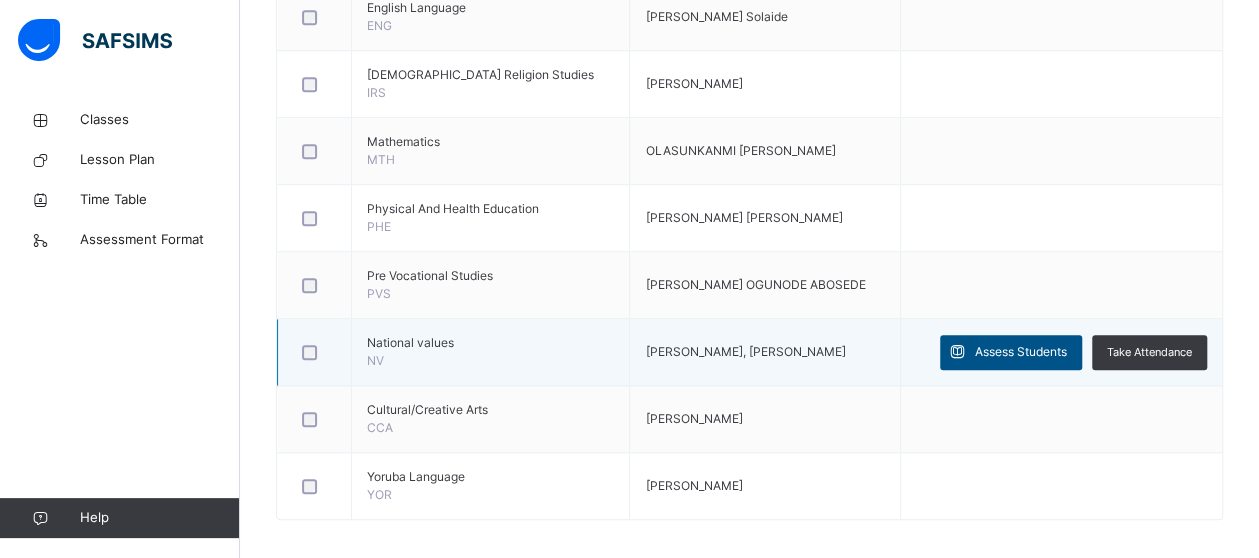 click on "Assess Students" at bounding box center [1021, 352] 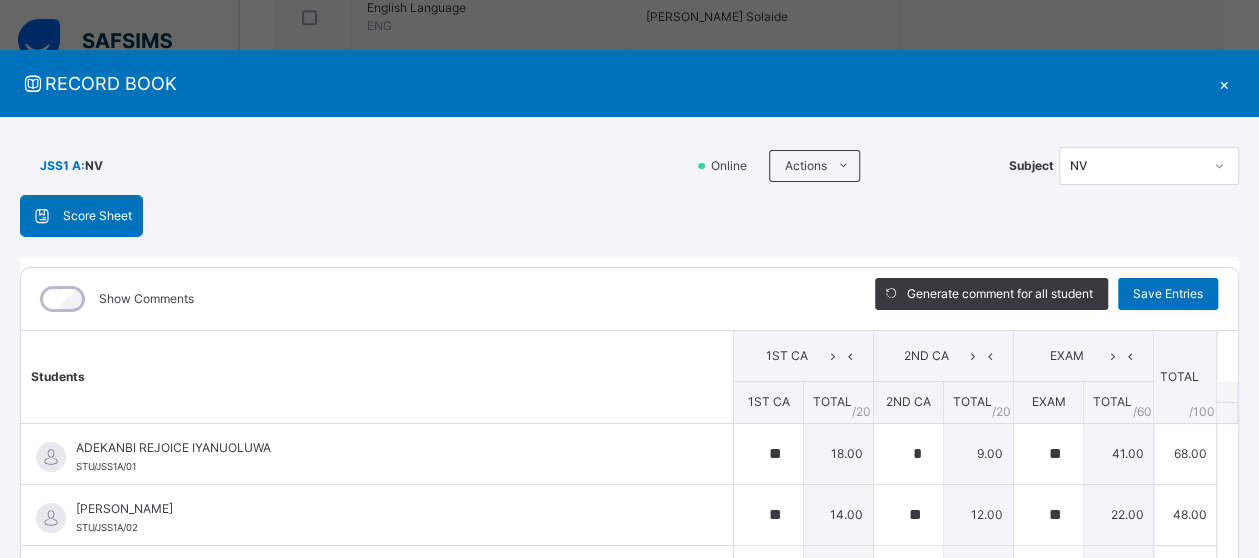 type on "**" 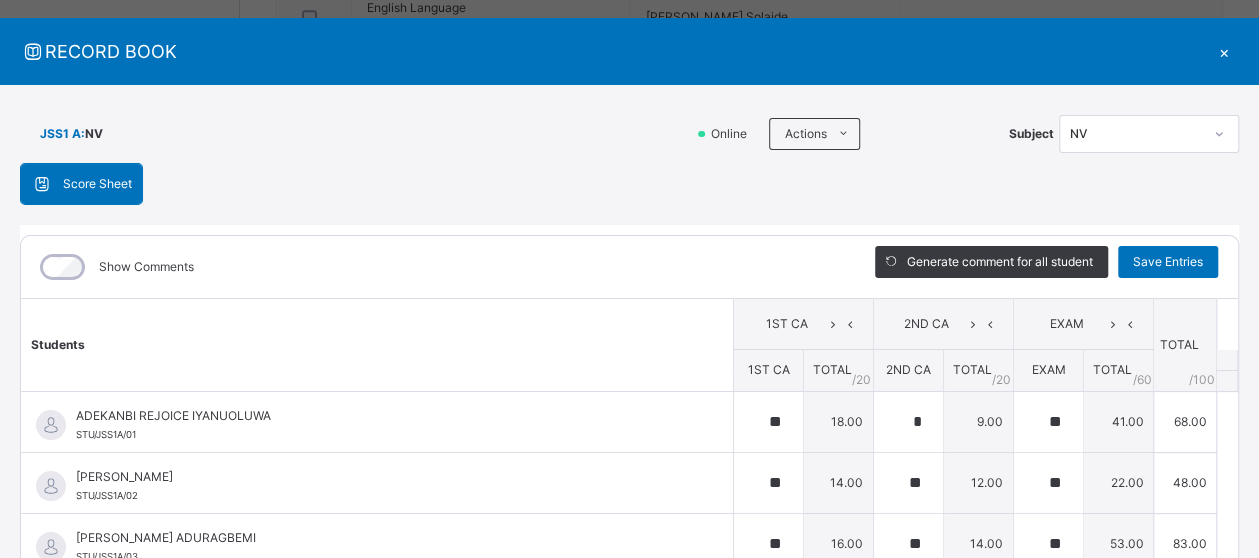 scroll, scrollTop: 34, scrollLeft: 0, axis: vertical 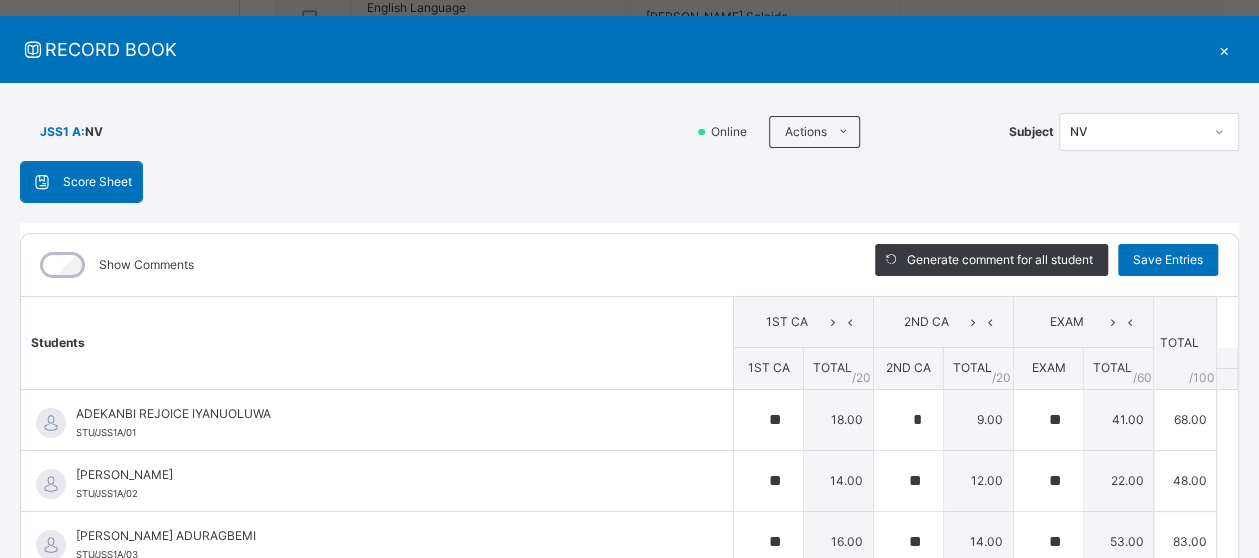 click on "×" at bounding box center [1224, 49] 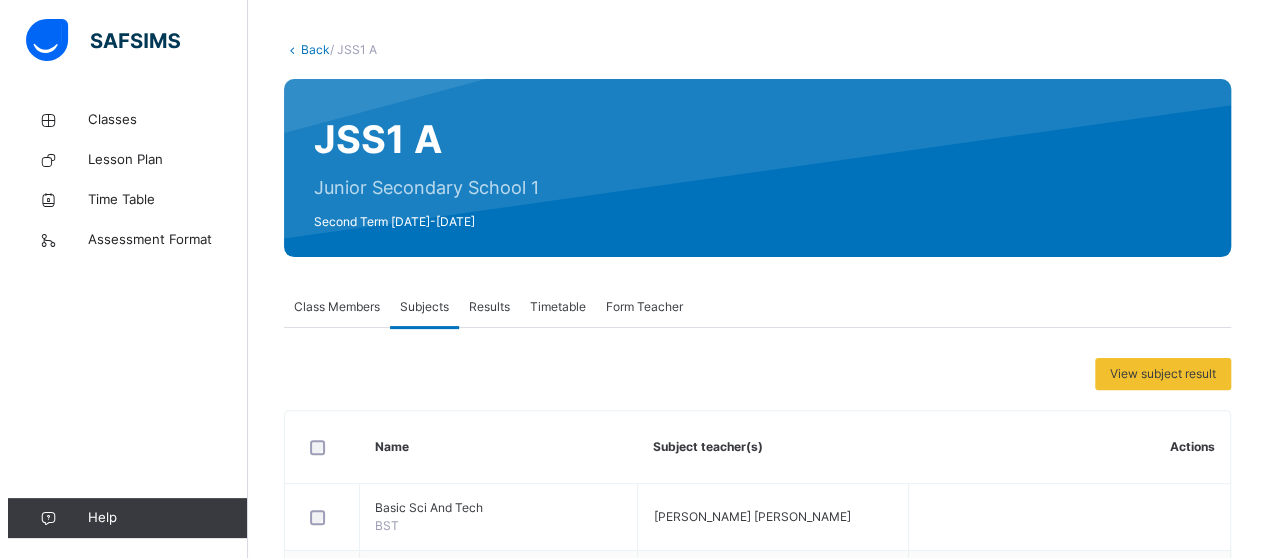 scroll, scrollTop: 49, scrollLeft: 0, axis: vertical 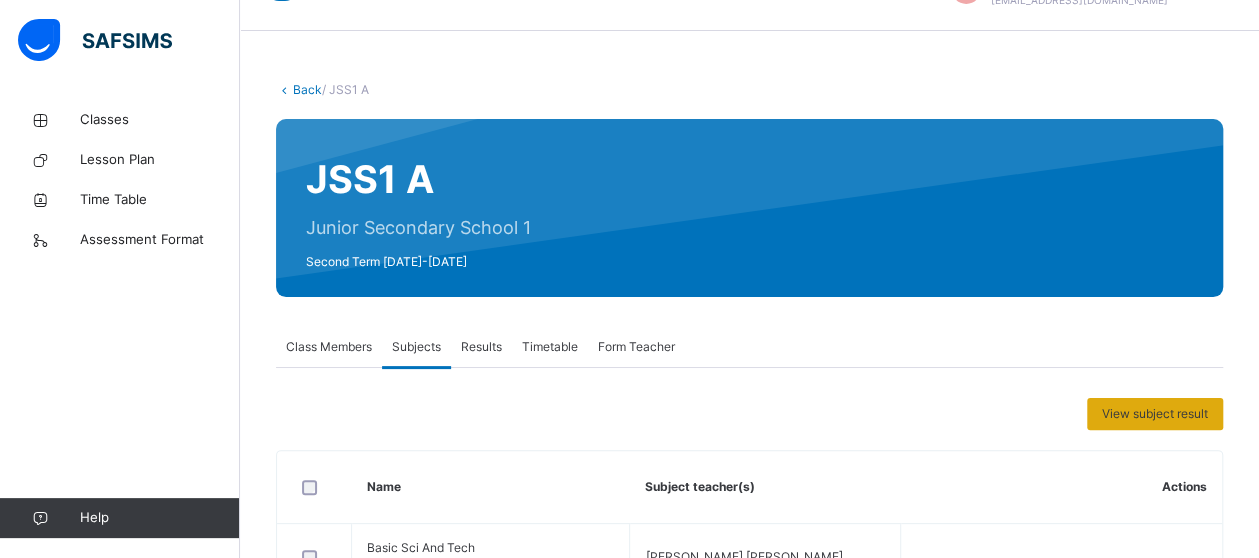 click on "View subject result" at bounding box center [1155, 414] 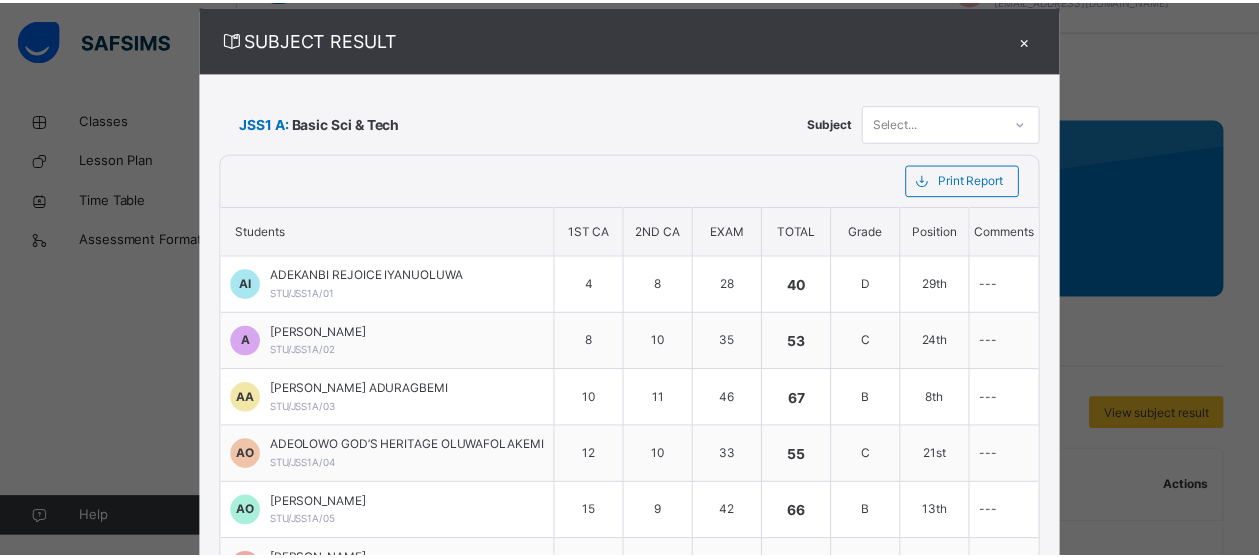 scroll, scrollTop: 0, scrollLeft: 0, axis: both 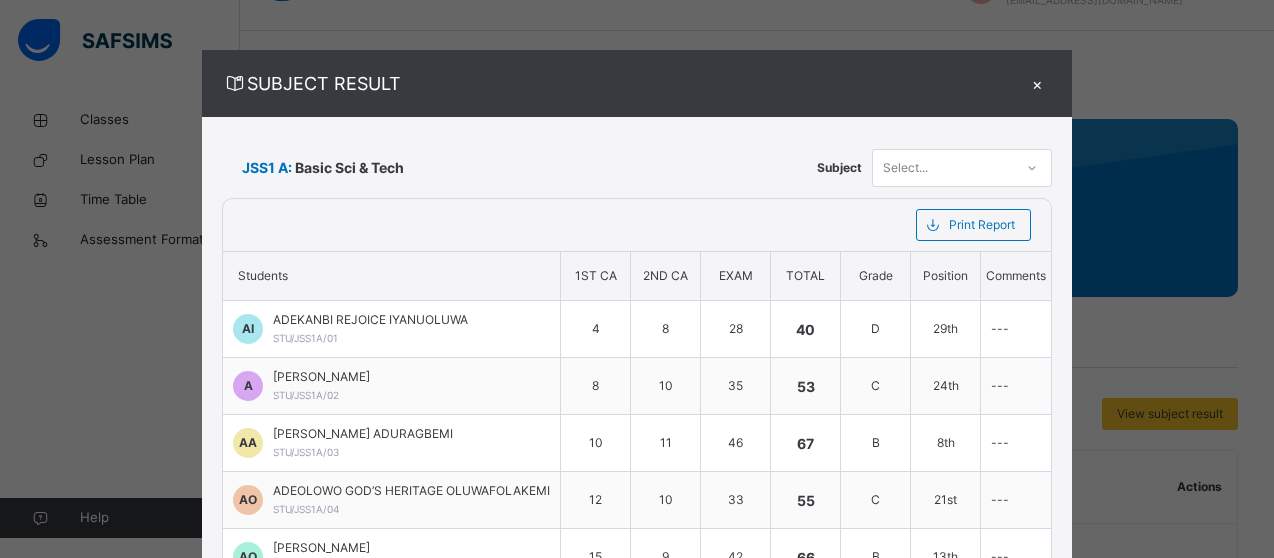 click on "×" at bounding box center [1037, 83] 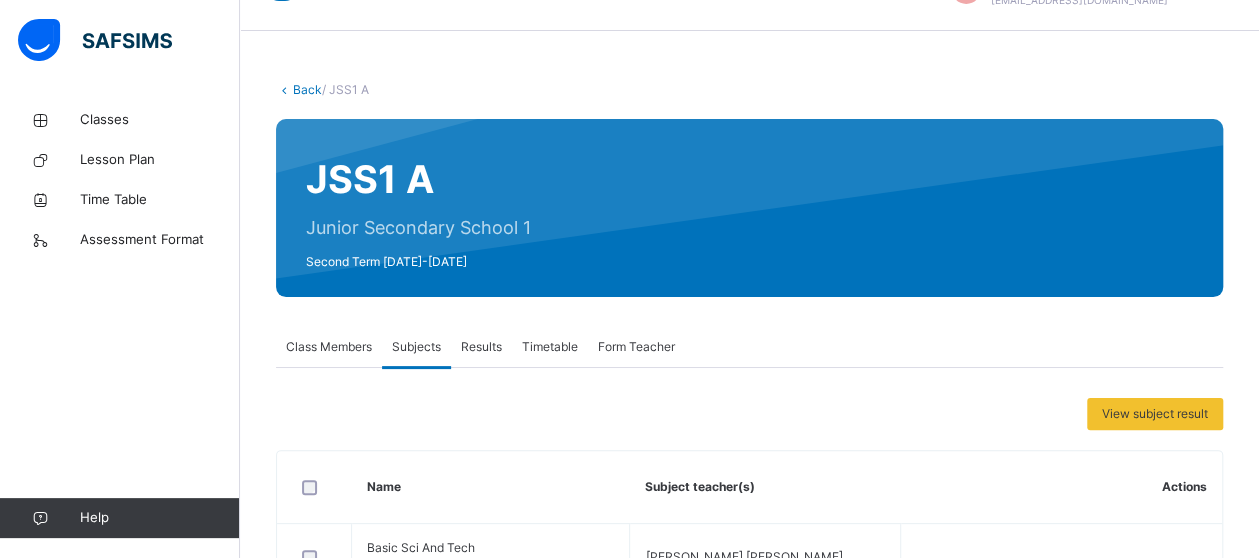 click on "Results" at bounding box center [481, 347] 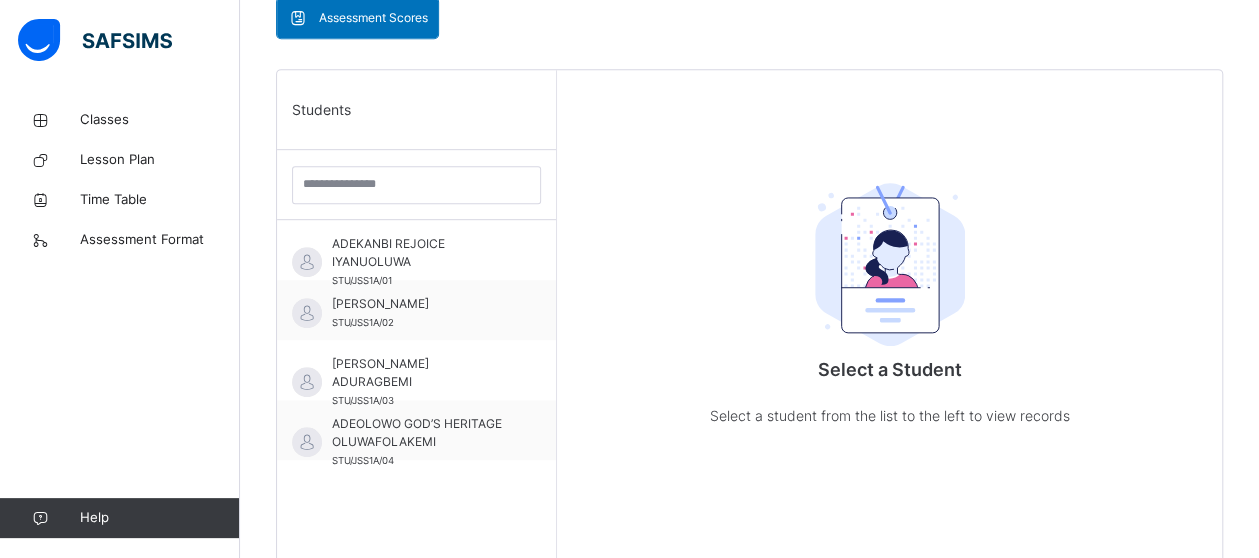 scroll, scrollTop: 461, scrollLeft: 0, axis: vertical 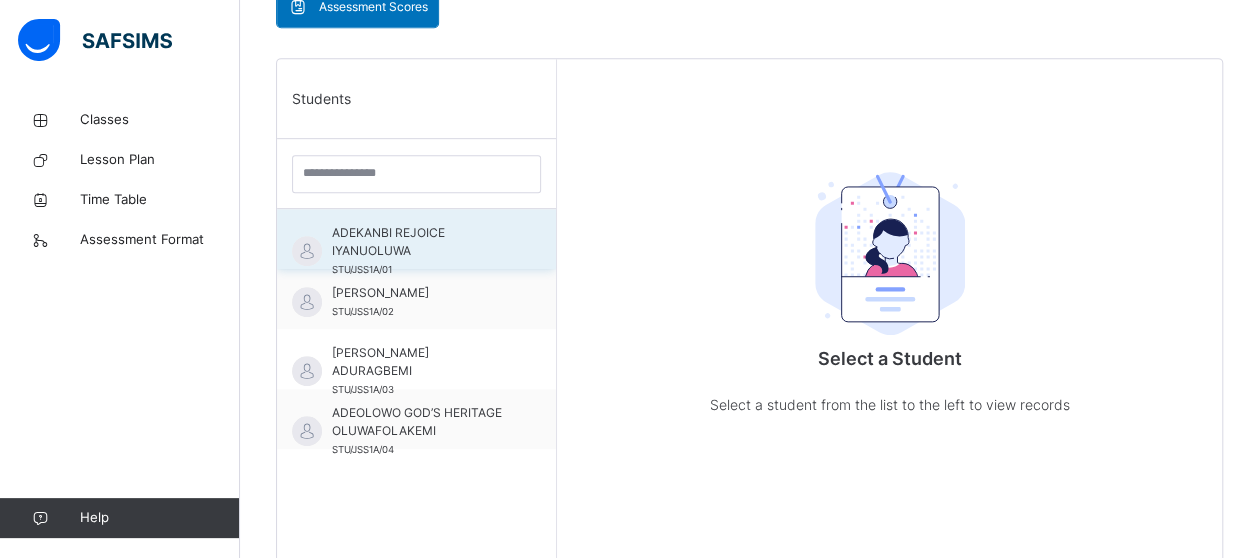 click on "ADEKANBI REJOICE IYANUOLUWA" at bounding box center (421, 242) 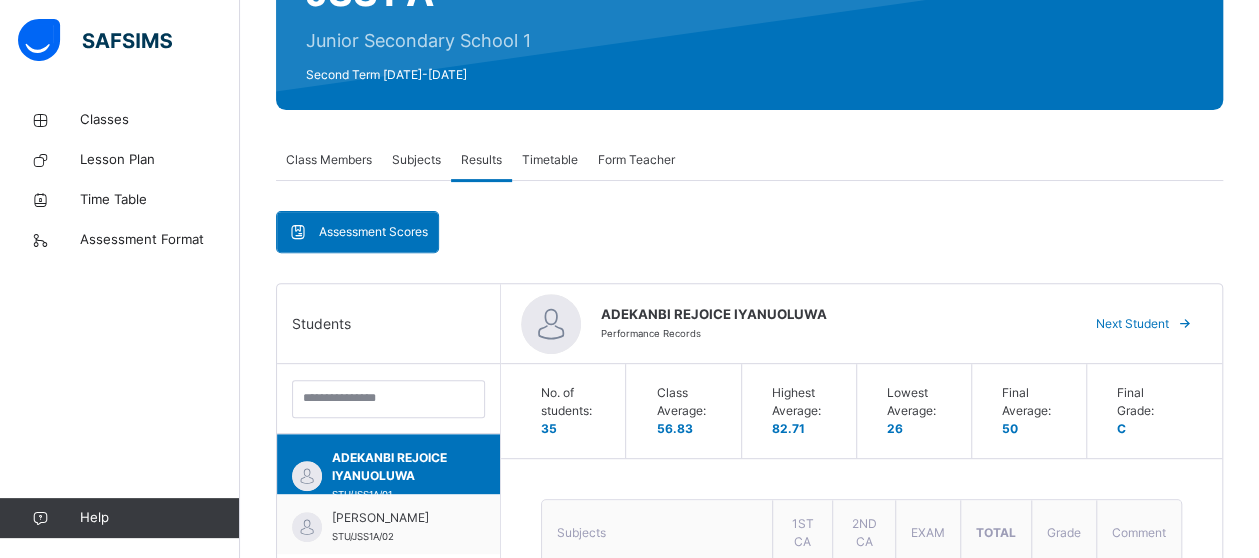 scroll, scrollTop: 238, scrollLeft: 0, axis: vertical 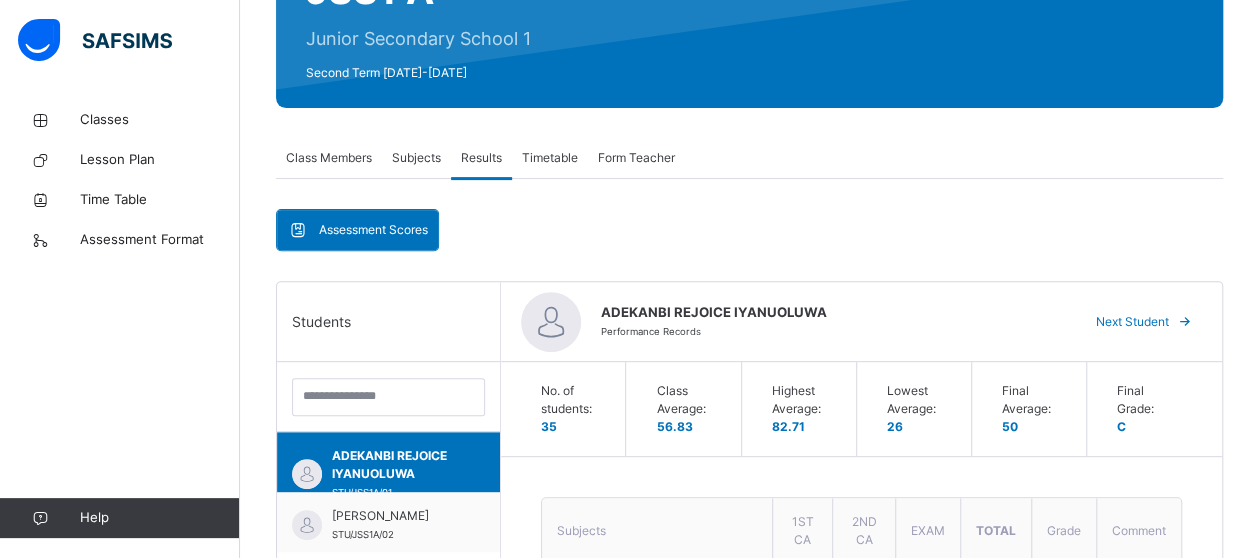 click on "Next Student" at bounding box center [1132, 322] 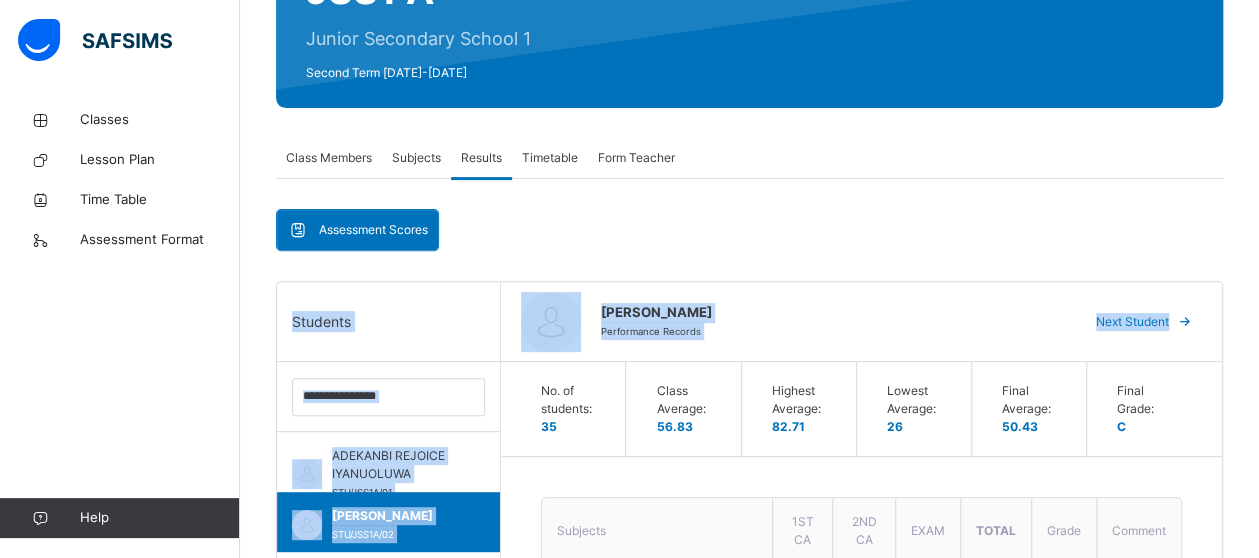 drag, startPoint x: 1256, startPoint y: 263, endPoint x: 1267, endPoint y: 297, distance: 35.735138 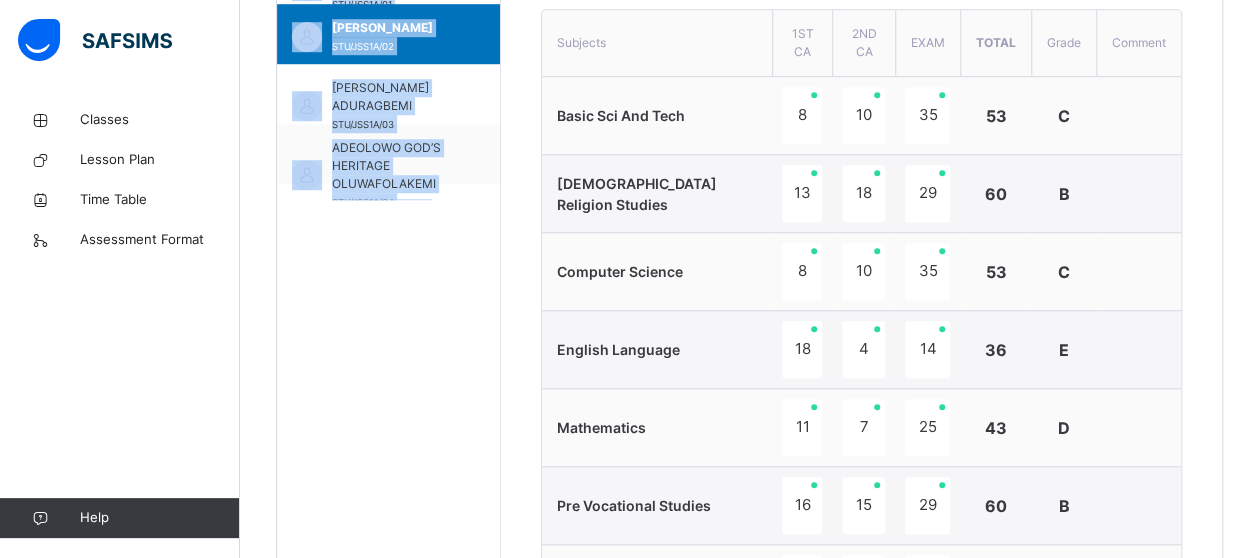 click on "Students ADEKANBI REJOICE IYANUOLUWA STU/JSS1A/01 [PERSON_NAME]/JSS1A/02 [PERSON_NAME] ADURAGBEMI STU/JSS1A/03 ADEOLOWO GOD’S HERITAGE OLUWAFOLAKEMI STU/JSS1A/04 [PERSON_NAME] STU/JSS1A/05 [PERSON_NAME]  STU/JSS1A/06 [PERSON_NAME] AYOMIDE STU/JSS1A/07 AJULO GBOLAHAN  STU/JSS1A/08 [PERSON_NAME]  STU/JSS1A/09 [PERSON_NAME] ANUOLUWA MARVELOUS STU/JSS1A/10 ARUWAJOYE BOLUWATIFE FAVOUR STU/JSS1A/11 [PERSON_NAME] [PERSON_NAME] STU/JSS1A/12 [PERSON_NAME] IREAYOMI STU/JSS1A/13 AYODELE TESTIMONY JESUTOFUNMI STU/JSS1A/14 BABATOBI [PERSON_NAME] STU/JSS1A/15 DOWOLE [PERSON_NAME] STU/JSS1A/16 ELEGBA ABOLAJI KAFAYAT STU/JSS1A/17 [PERSON_NAME]  STU/JSS1A/19 [PERSON_NAME]  STU/JSS1A/18 IGBEKELE [PERSON_NAME] STU/JSS1A/20 KAZEEM DAULATULLAHI OLUWAKORETOMIWA STU/JSS1A/21 [PERSON_NAME] [PERSON_NAME] STU/JSS1A/22 MUSTAPHA THAOBAN AJAPE STU/JSS1A/23 NURUDEEN TAOFEEQUO OMOTOKE STU/JSS1A/24 OBAFEMI  MODEBIOLA GRACE STU/JSS1A/25 OGUNODE [PERSON_NAME]/JSS1A/26 [PERSON_NAME]" at bounding box center (389, 249) 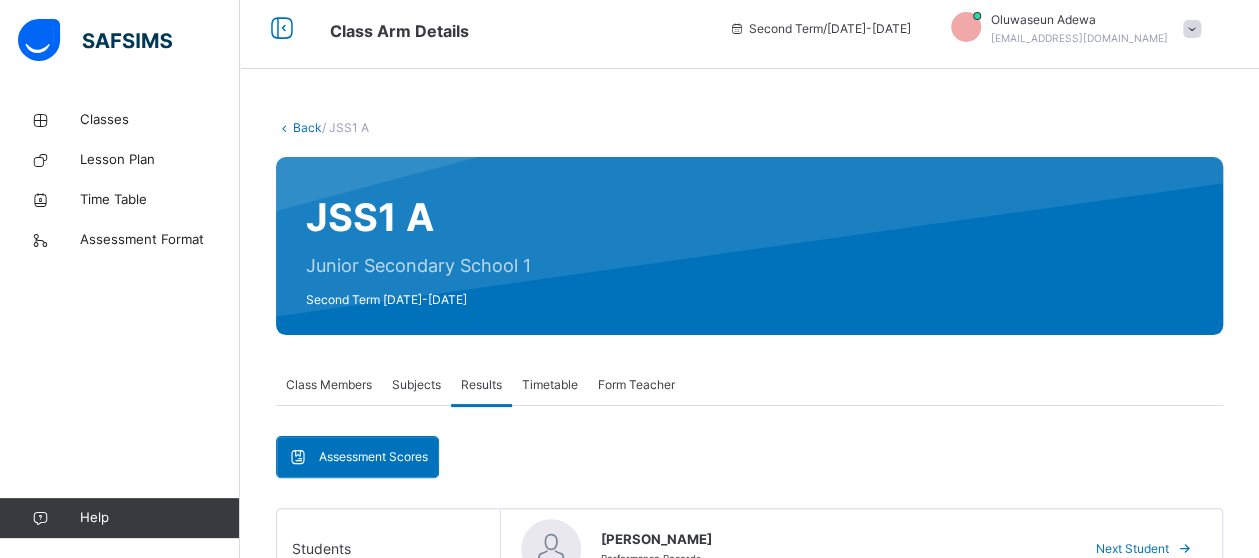 scroll, scrollTop: 0, scrollLeft: 0, axis: both 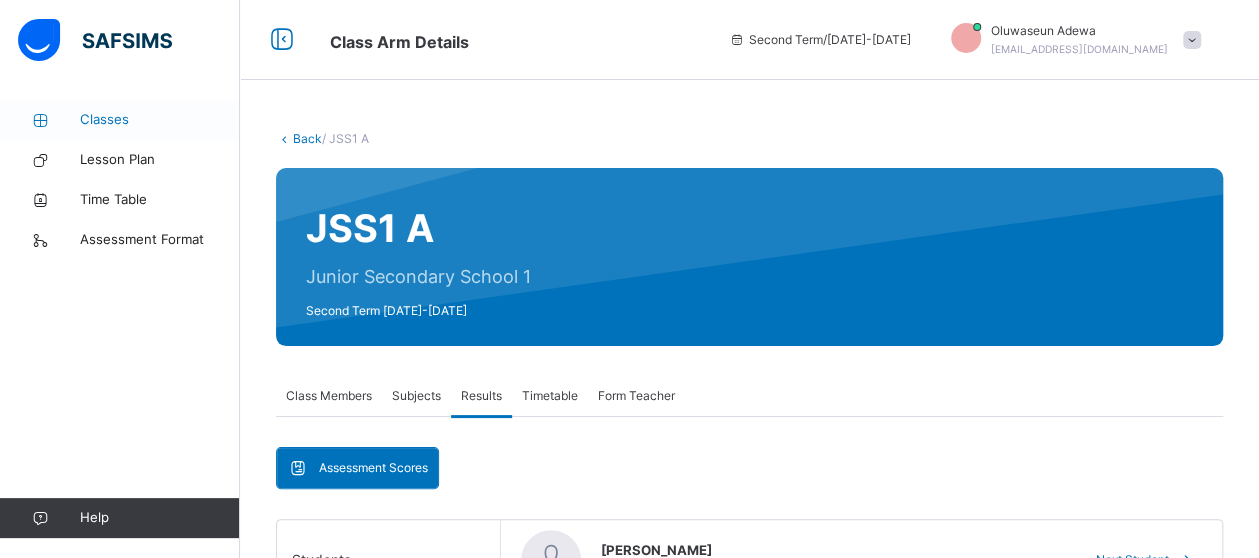 click on "Classes" at bounding box center (160, 120) 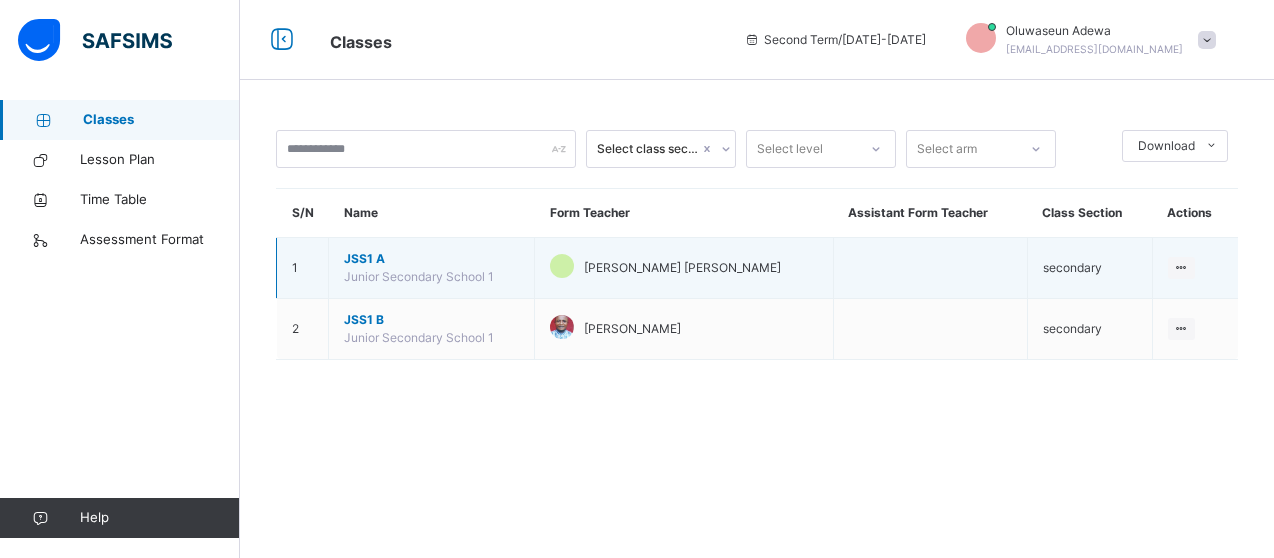 click on "Junior Secondary School 1" at bounding box center [419, 276] 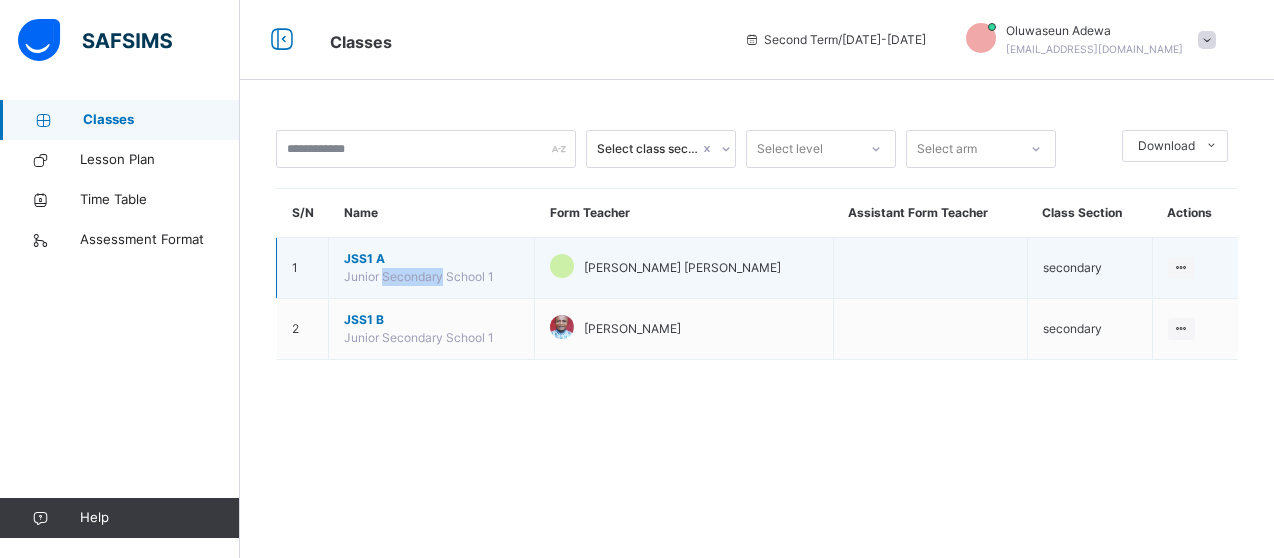 click on "Junior Secondary School 1" at bounding box center (419, 276) 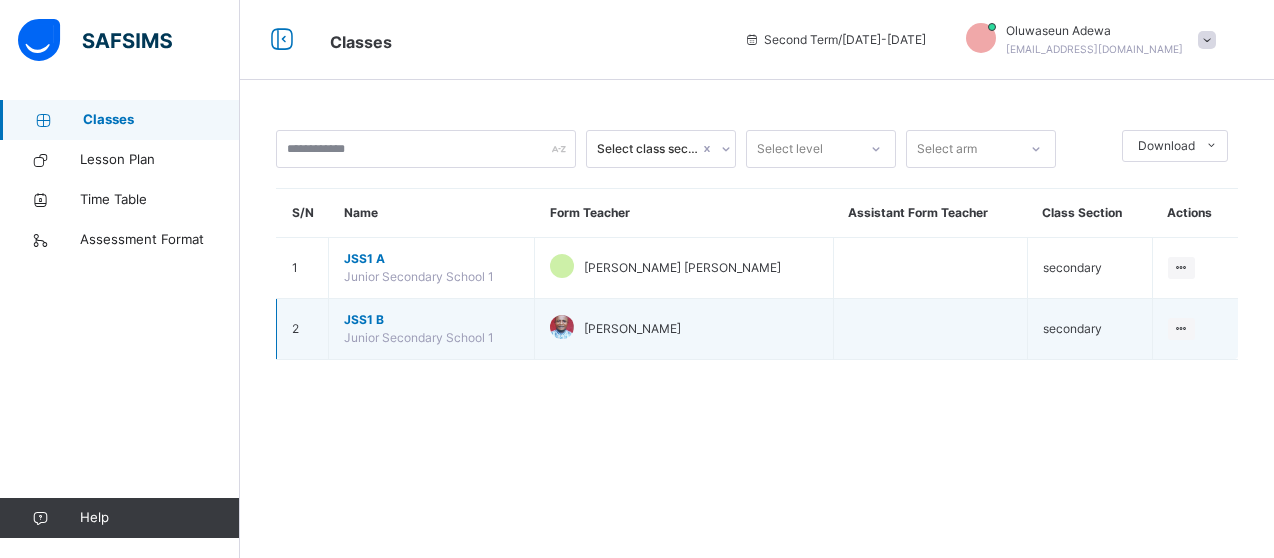click on "[PERSON_NAME]" at bounding box center [684, 329] 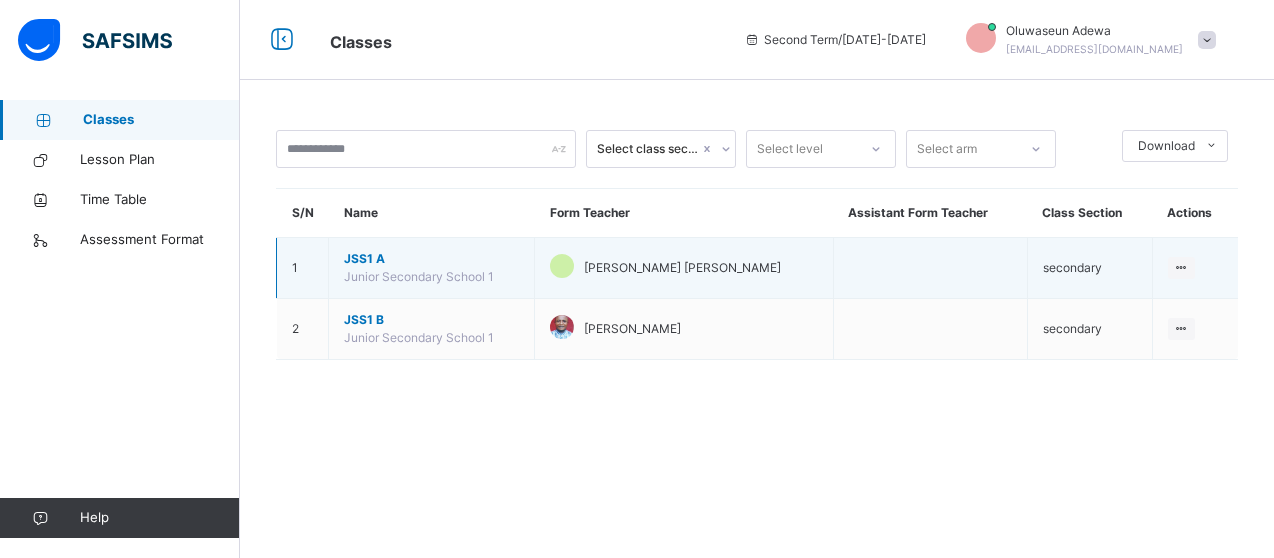 click on "[PERSON_NAME] [PERSON_NAME]" at bounding box center (684, 268) 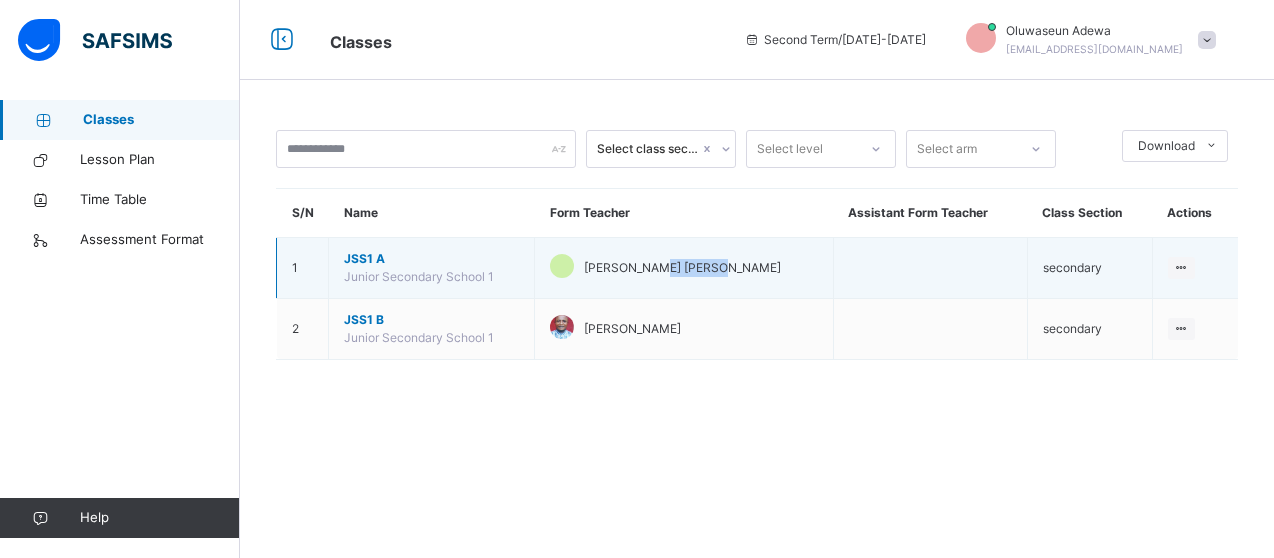 click on "[PERSON_NAME] [PERSON_NAME]" at bounding box center (684, 268) 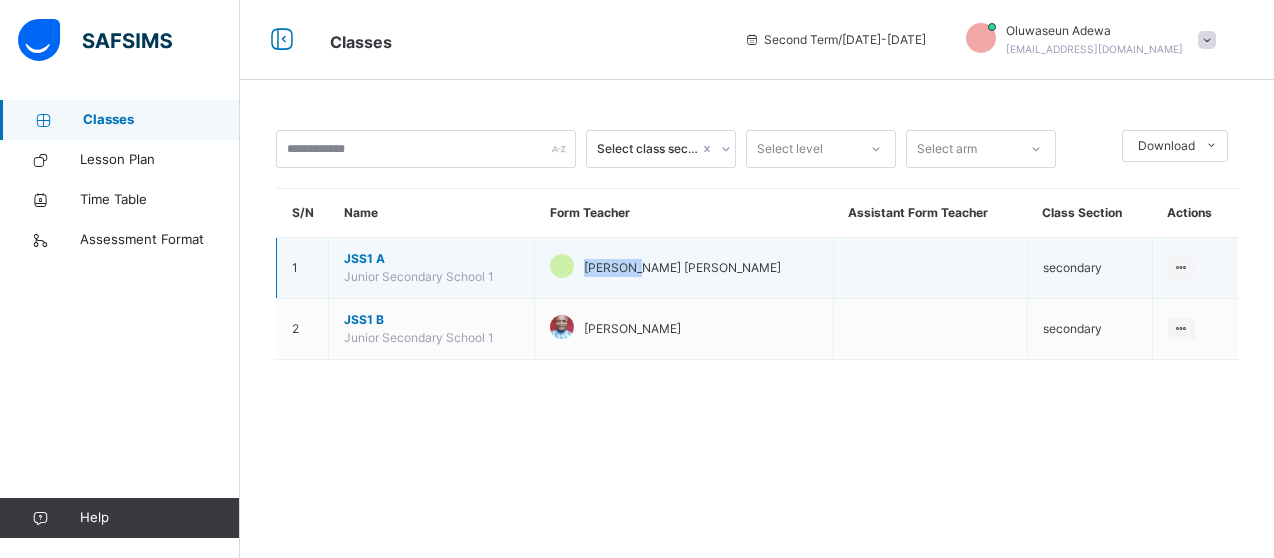 drag, startPoint x: 655, startPoint y: 282, endPoint x: 582, endPoint y: 275, distance: 73.33485 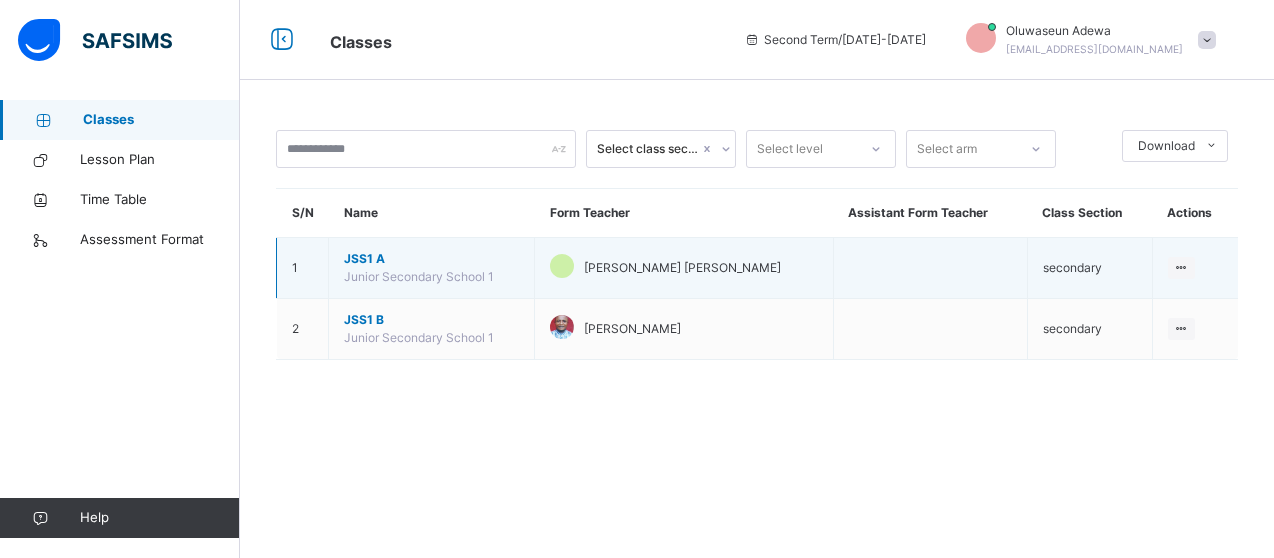 click on "JSS1   A   Junior Secondary School 1" at bounding box center (432, 268) 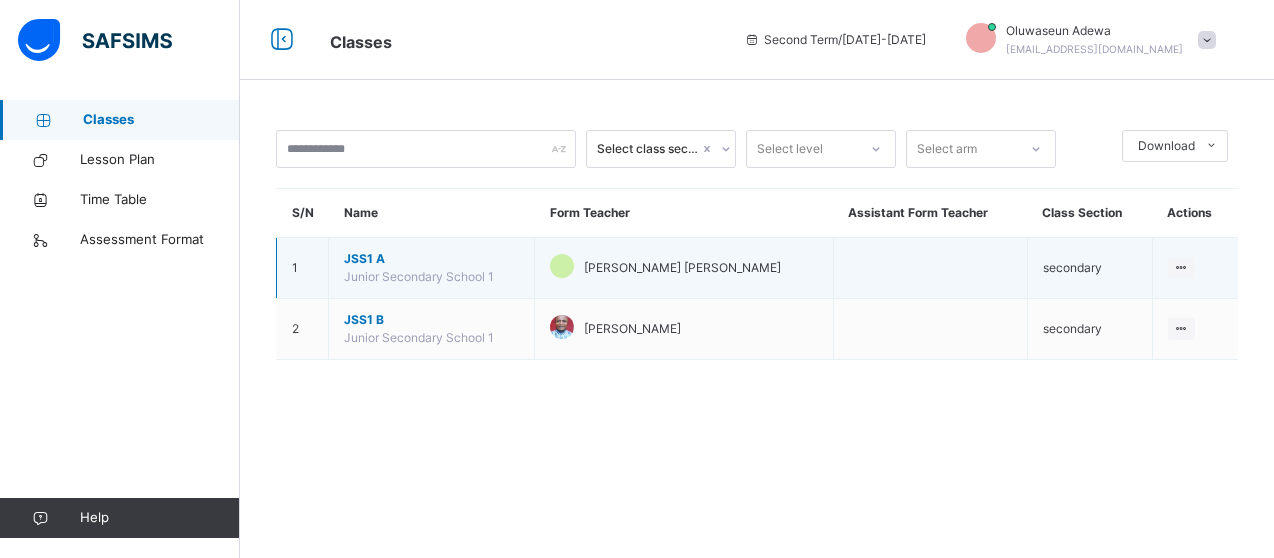 drag, startPoint x: 532, startPoint y: 281, endPoint x: 452, endPoint y: 275, distance: 80.224686 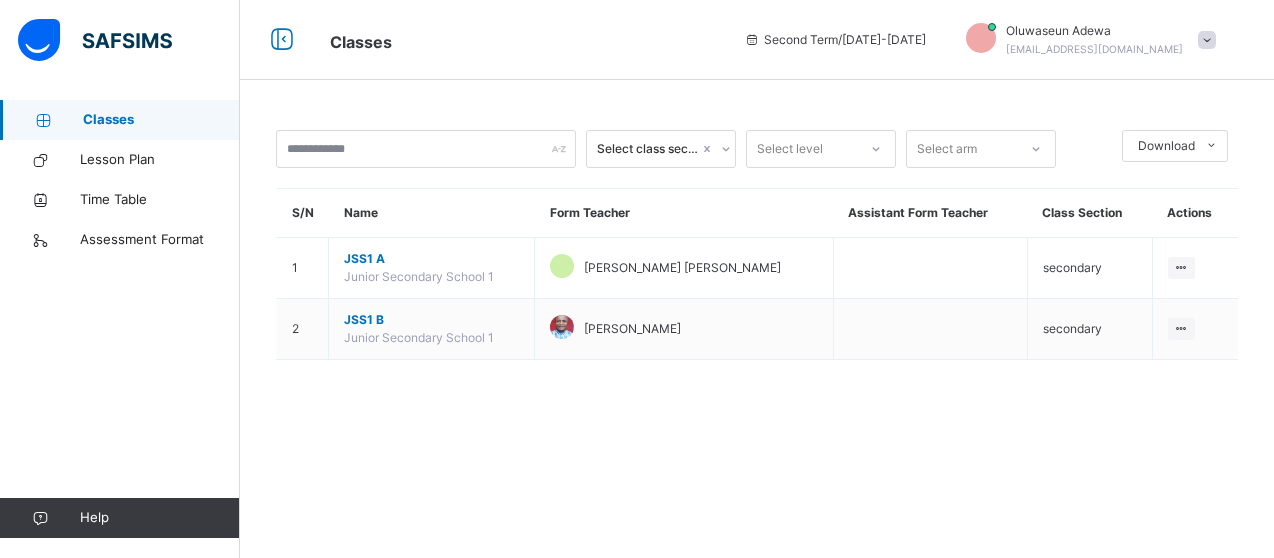 drag, startPoint x: 309, startPoint y: 283, endPoint x: 72, endPoint y: 293, distance: 237.21088 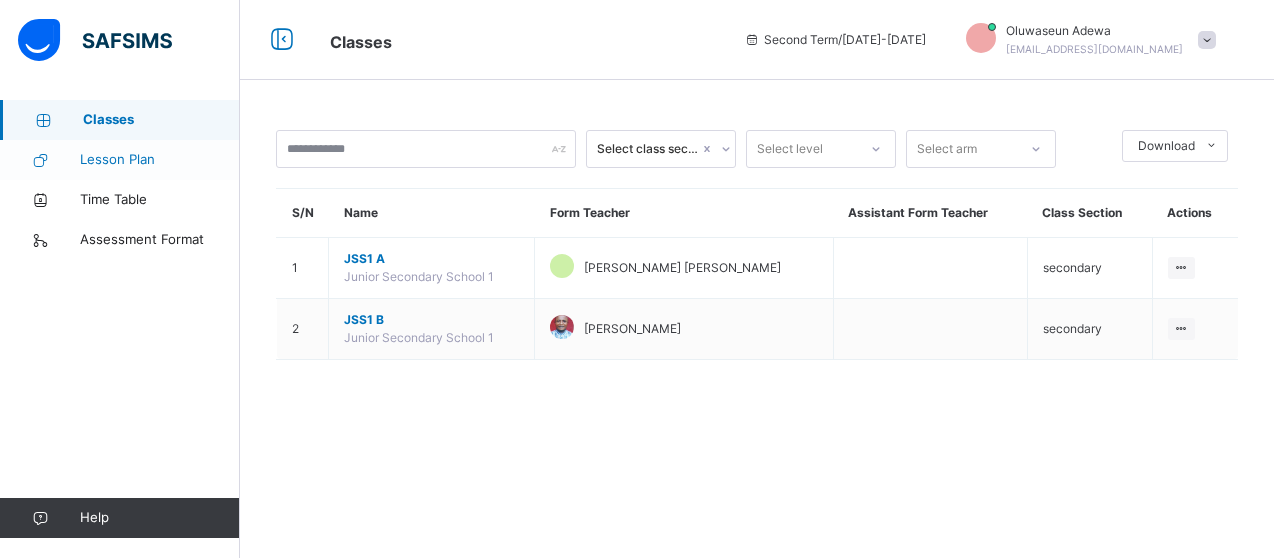 click on "Lesson Plan" at bounding box center [160, 160] 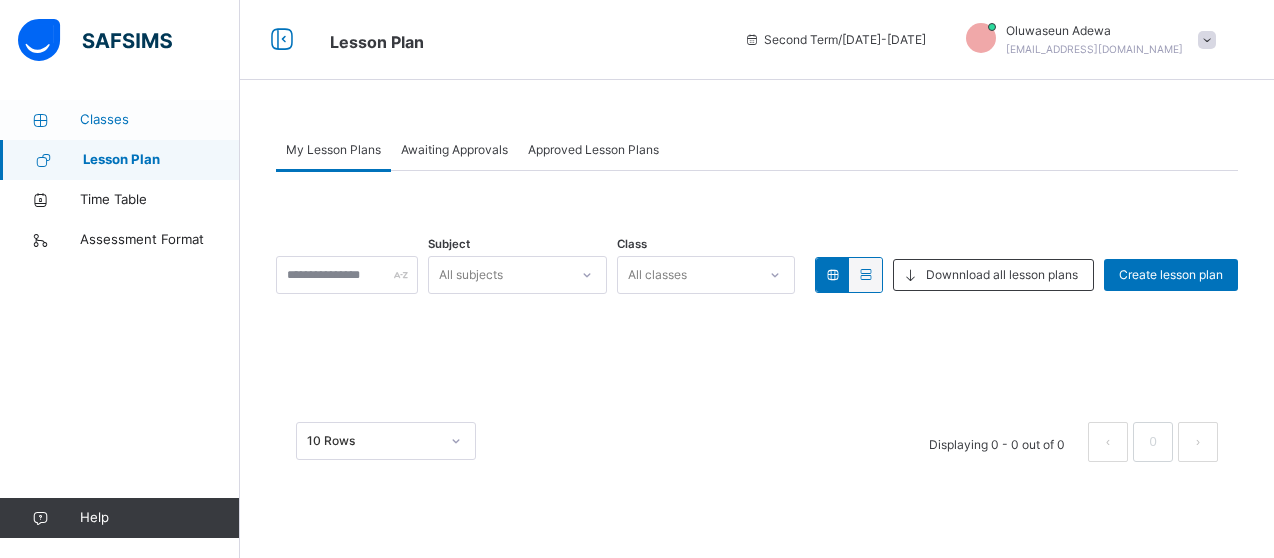 click on "Classes" at bounding box center (160, 120) 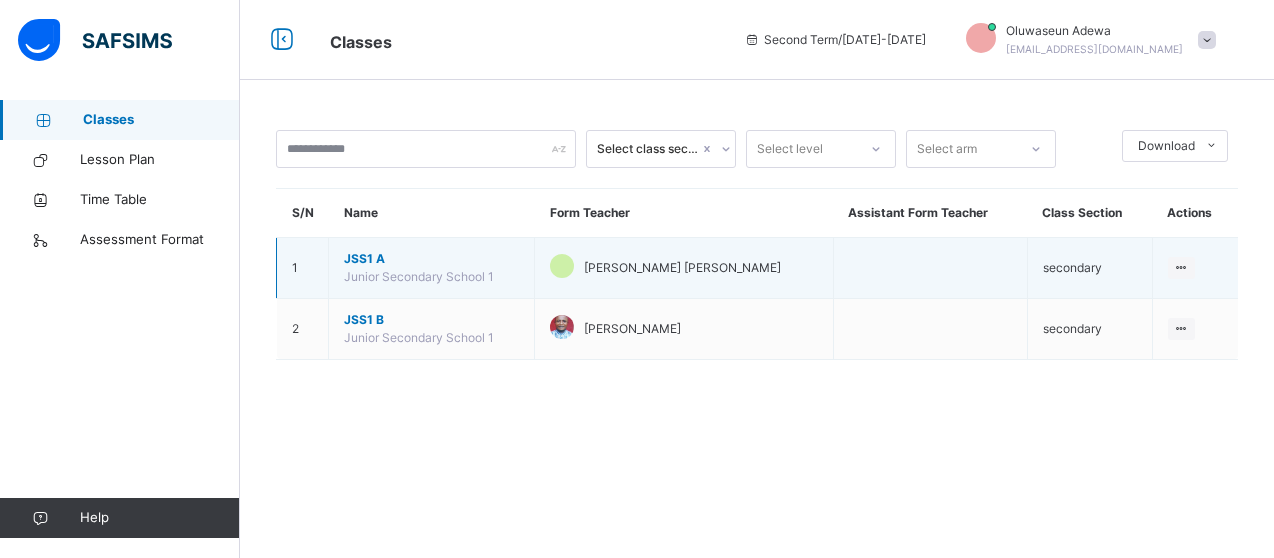 click on "JSS1   A   Junior Secondary School 1" at bounding box center (432, 268) 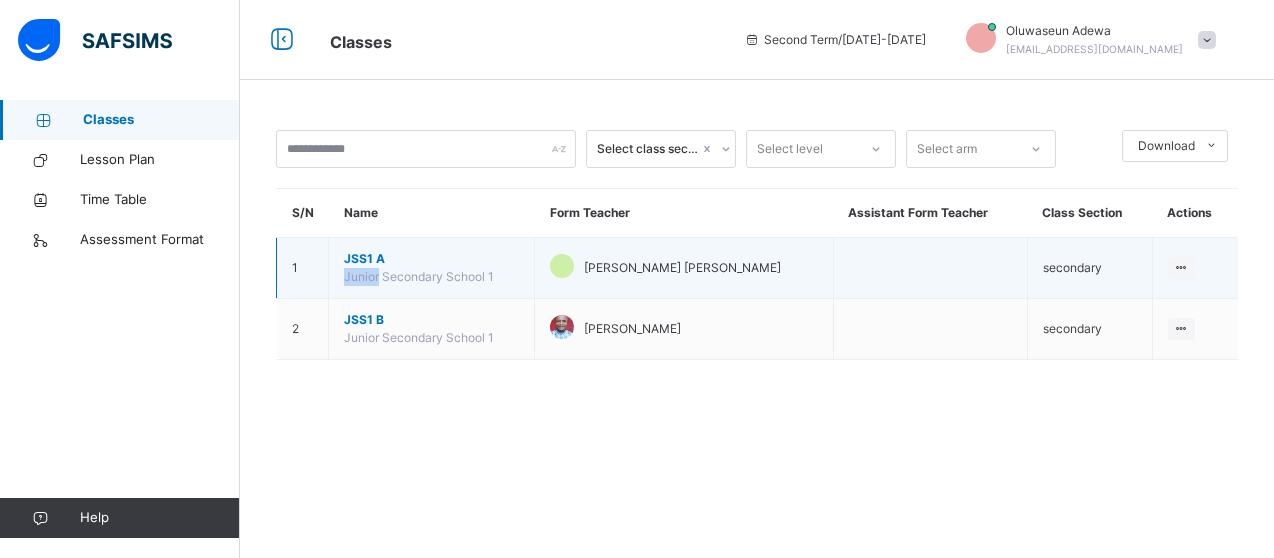 click on "JSS1   A   Junior Secondary School 1" at bounding box center [432, 268] 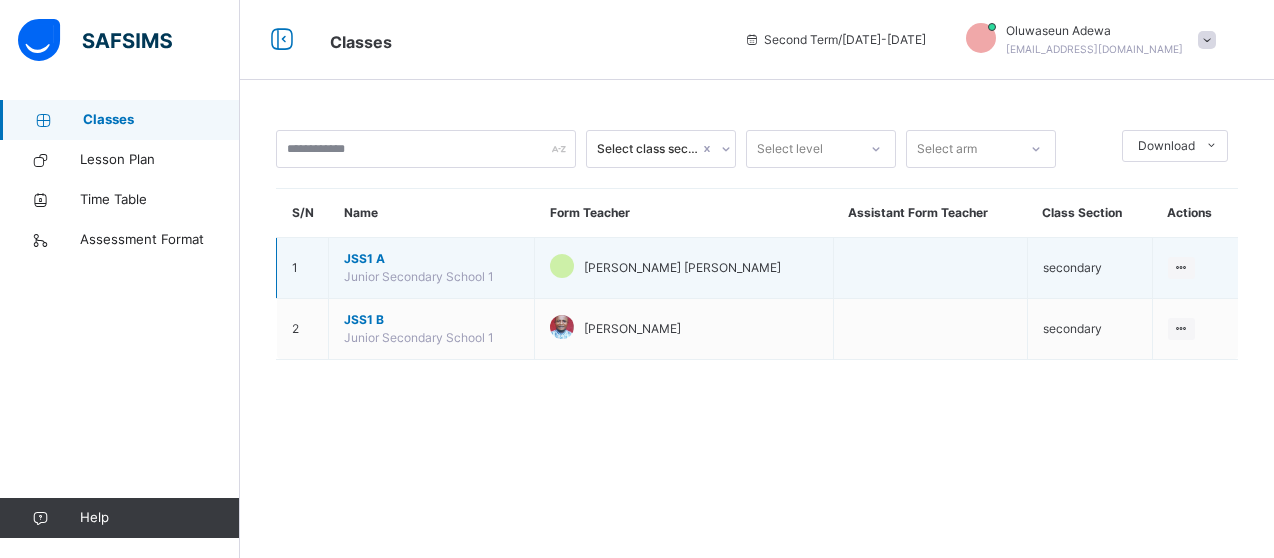click on "Junior Secondary School 1" at bounding box center [419, 276] 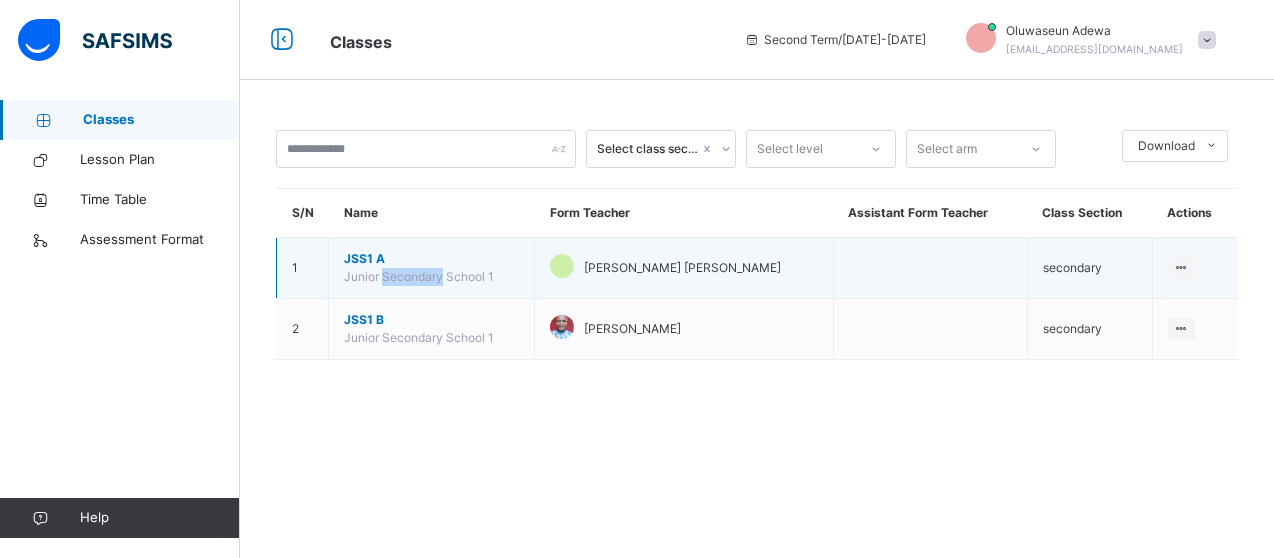 click on "Junior Secondary School 1" at bounding box center (419, 276) 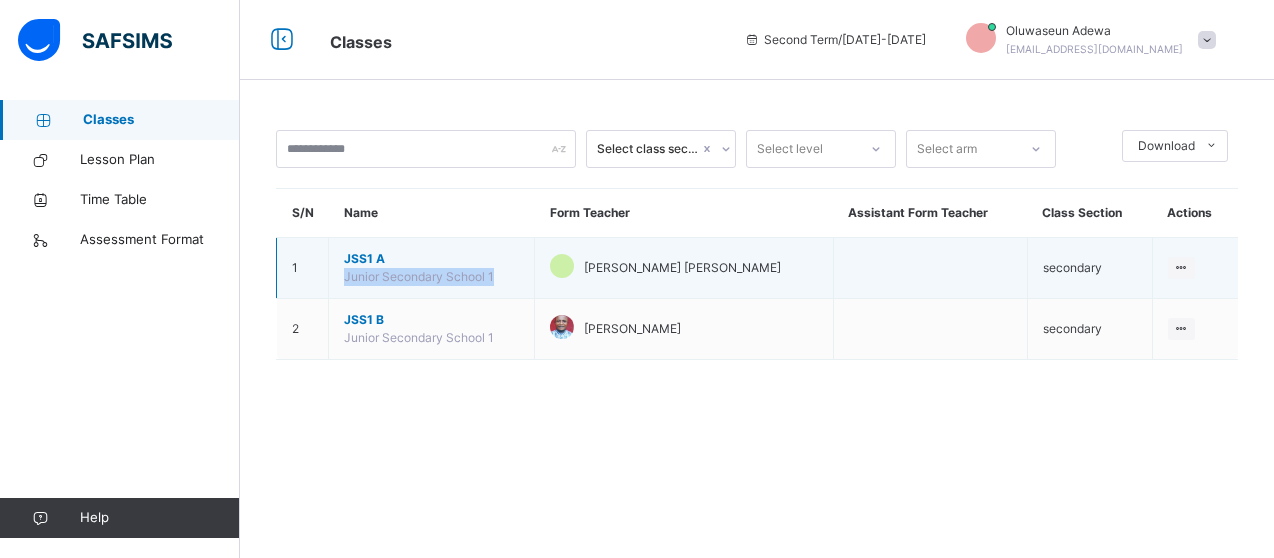 click on "Junior Secondary School 1" at bounding box center (419, 276) 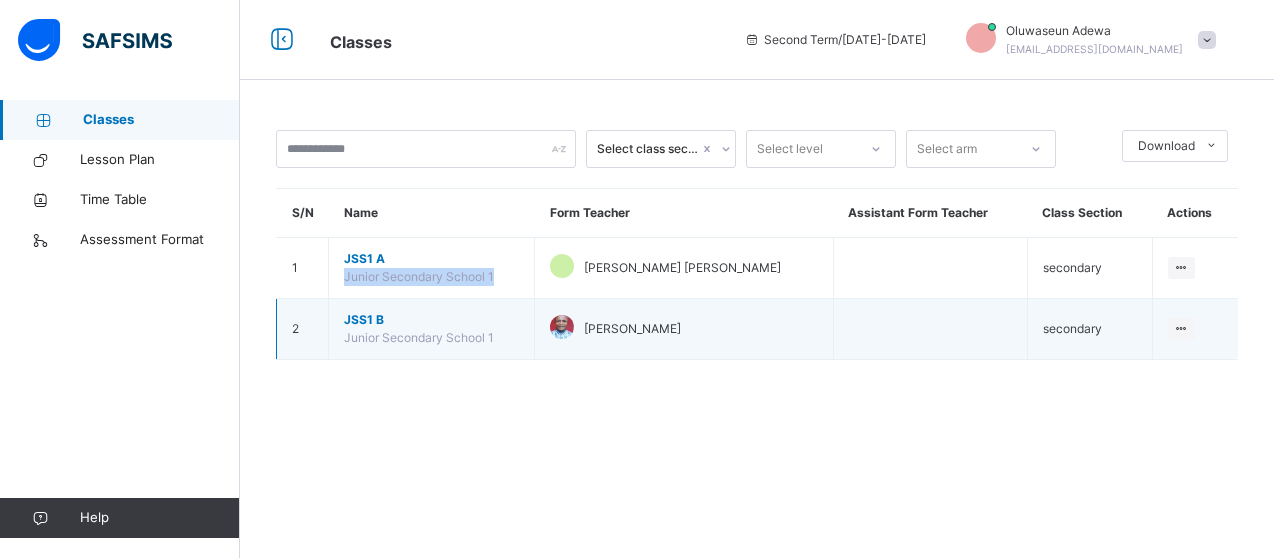 drag, startPoint x: 635, startPoint y: 293, endPoint x: 886, endPoint y: 338, distance: 255.00197 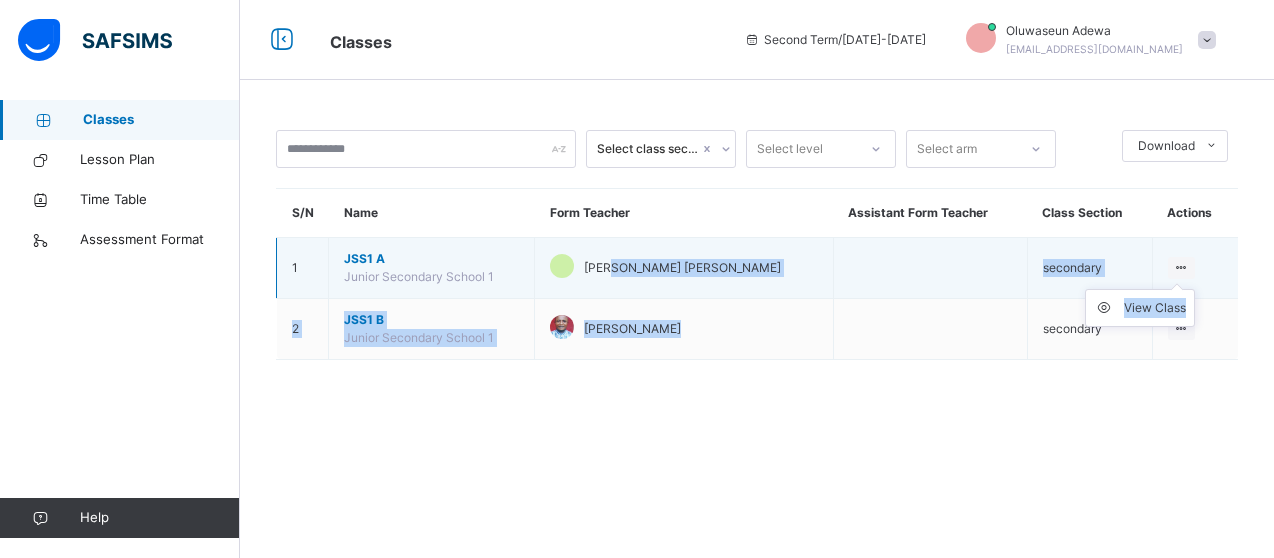 click at bounding box center (1181, 268) 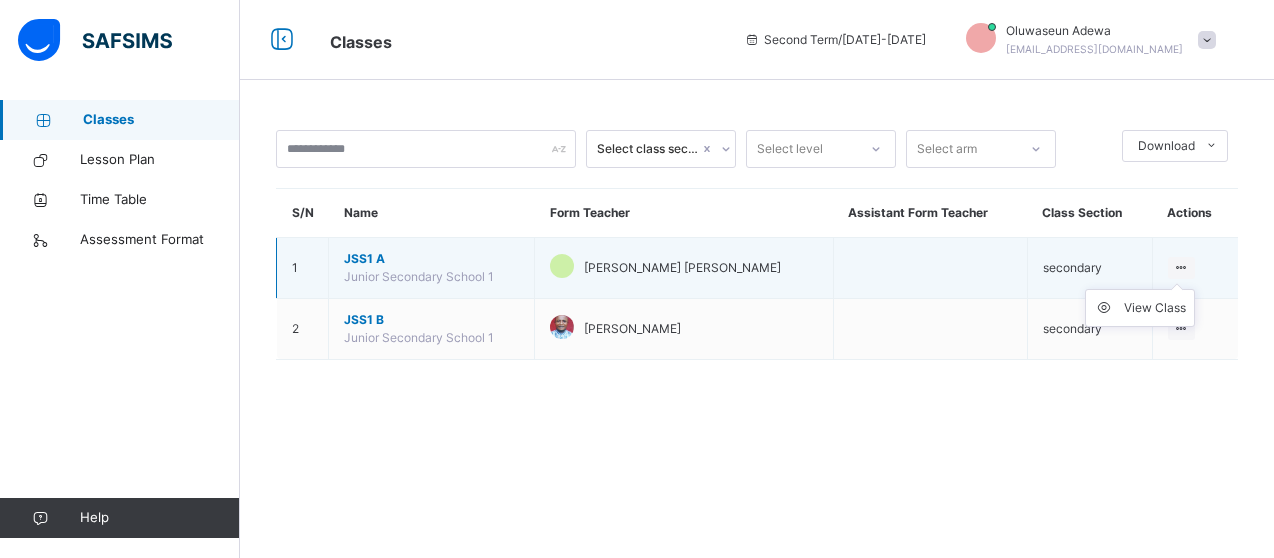 click at bounding box center [1181, 268] 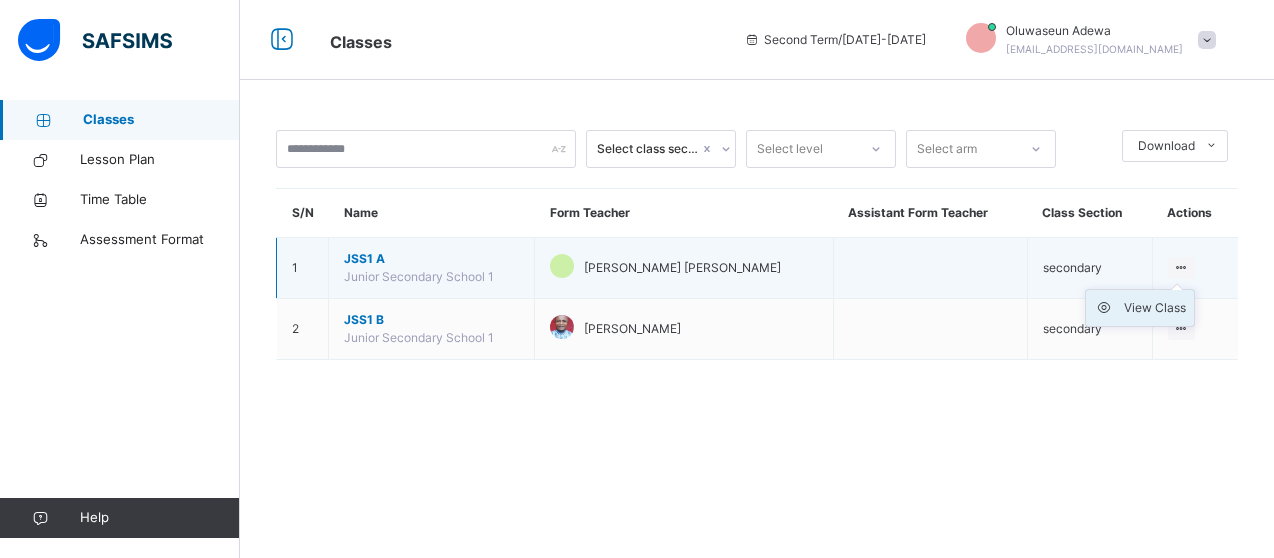 click on "View Class" at bounding box center (1155, 308) 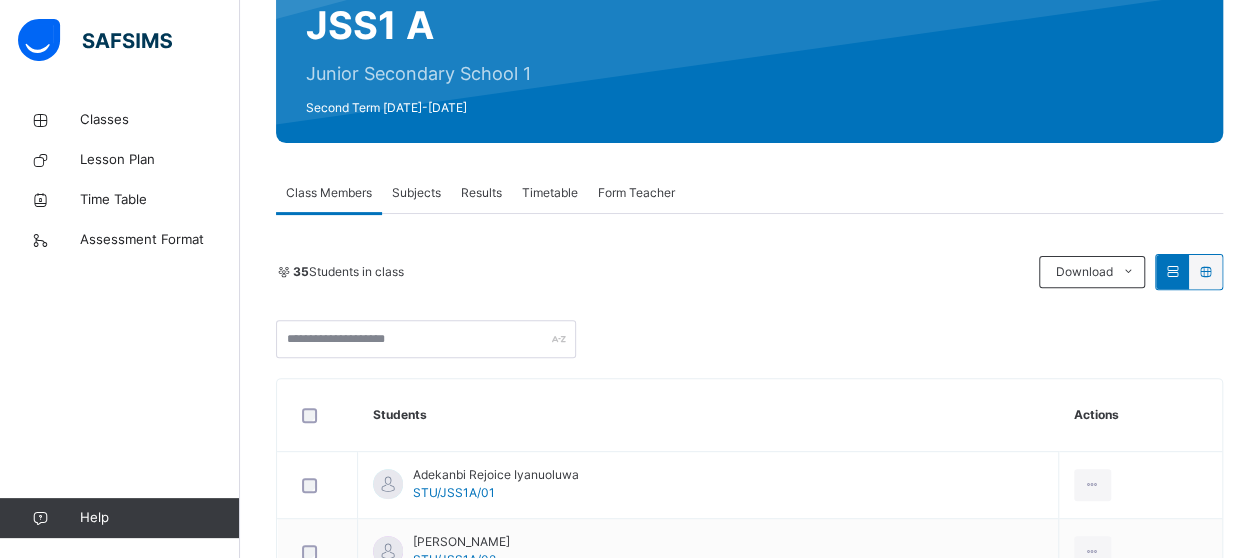 scroll, scrollTop: 223, scrollLeft: 0, axis: vertical 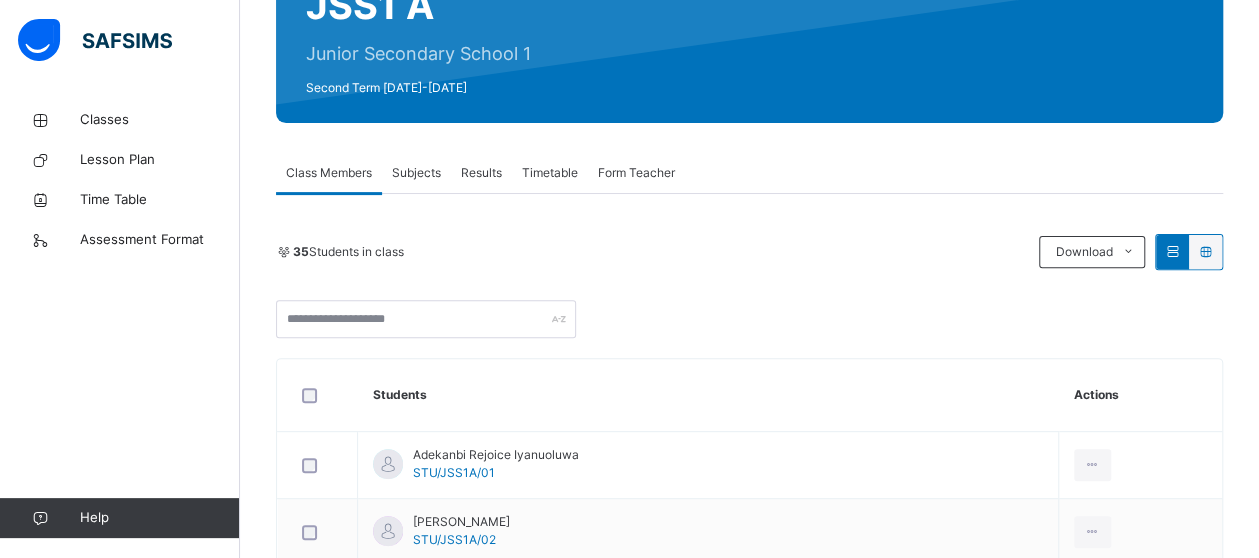 click on "Subjects" at bounding box center [416, 173] 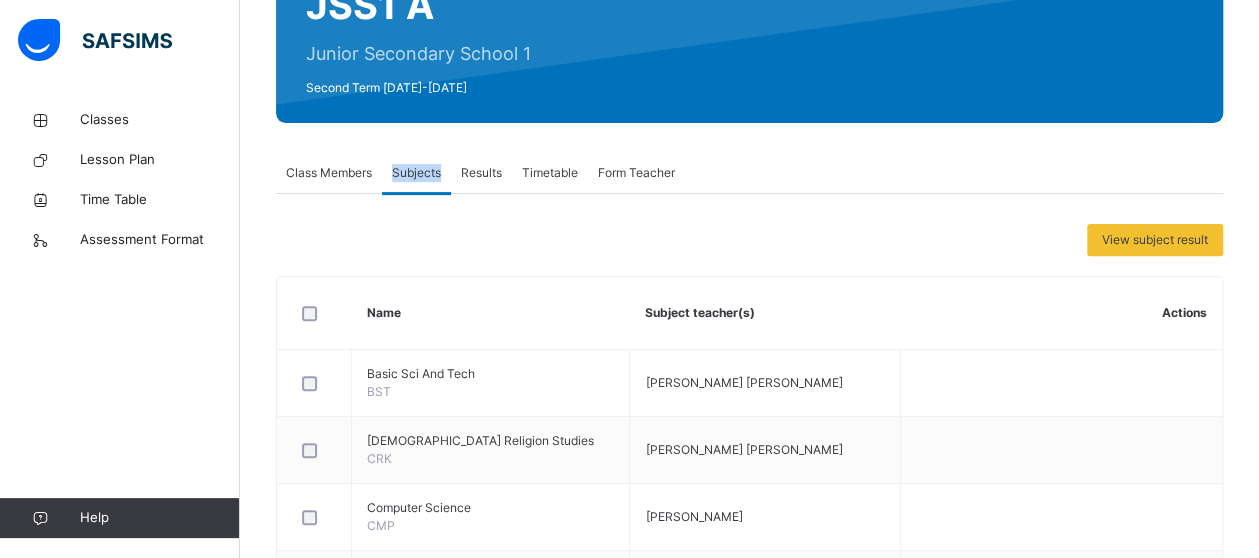 click on "Subjects" at bounding box center [416, 173] 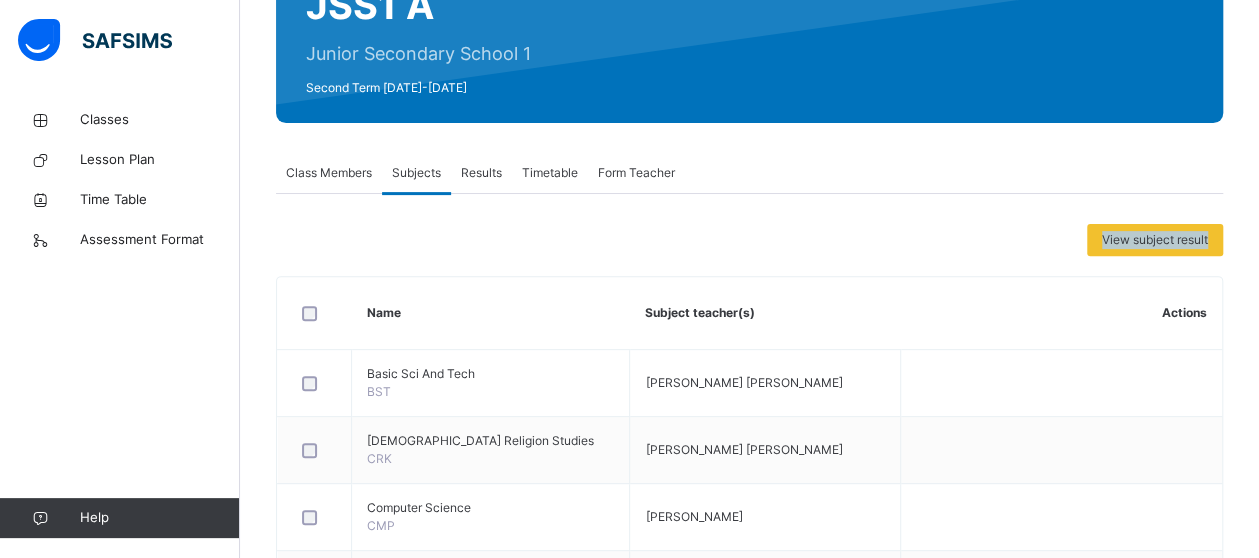 drag, startPoint x: 1011, startPoint y: 243, endPoint x: 1238, endPoint y: 223, distance: 227.87935 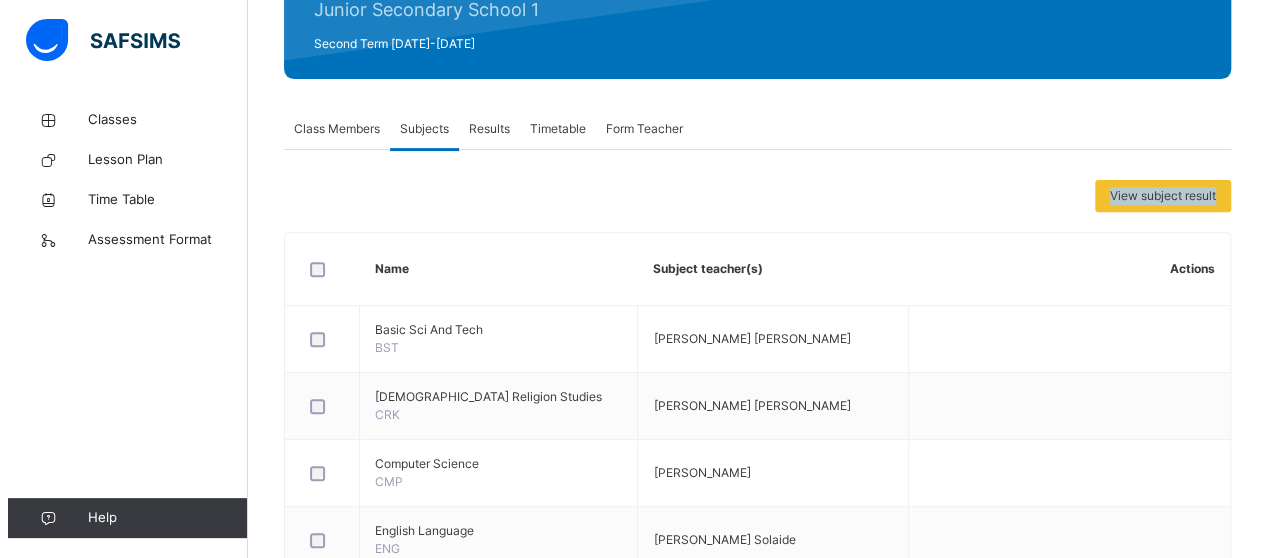 scroll, scrollTop: 269, scrollLeft: 0, axis: vertical 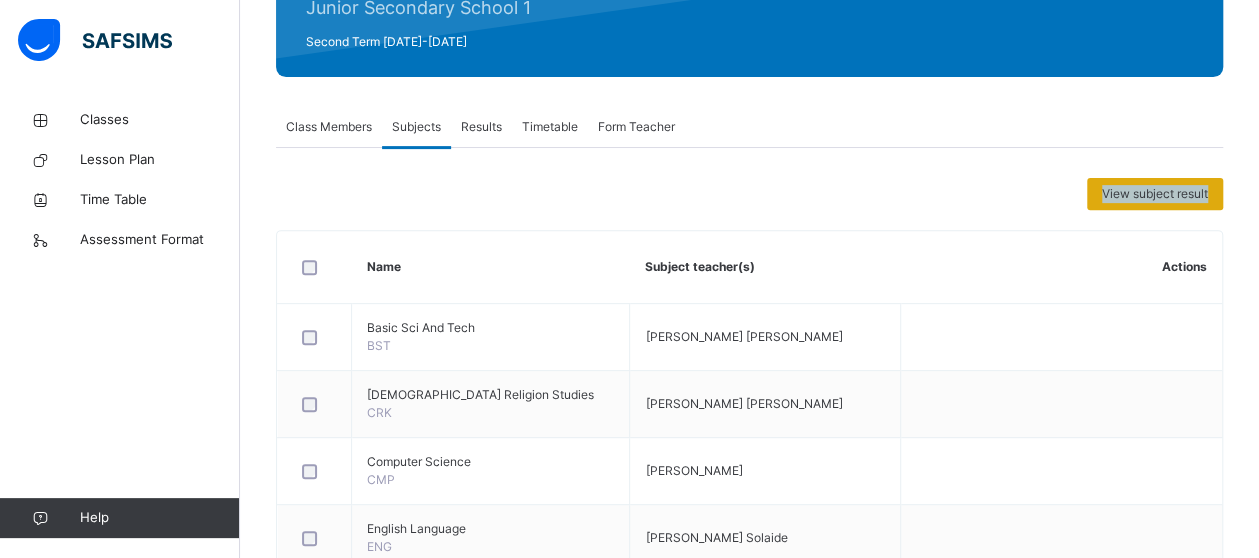 click on "View subject result" at bounding box center (1155, 194) 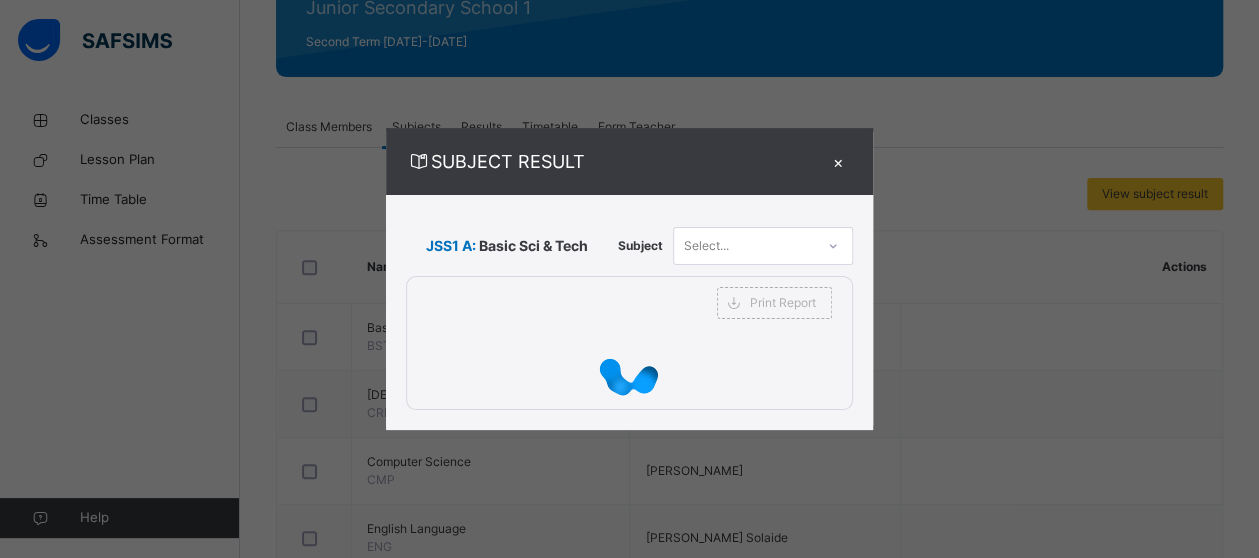 click on "SUBJECT RESULT   × JSS1 A:     Basic Sci & Tech   Subject   Select... Print Report UBEC MODEL SMART SCHOOL OWO, ONDO STATE. Date: [DATE] 10:12:14 am Subject Result Class:  JSS1 A Subject:  Basic Sci & Tech S/NO Admission No. Students   1ST CA     2ND CA     EXAM   Total Grade Position Comments 1 STU/JSS1A/01 ADEKANBI REJOICE IYANUOLUWA 4 8 28 40 D 29th --- 2 STU/JSS1A/02 ADELAYE [PERSON_NAME]  8 10 35 53 C 24th --- 3 STU/JSS1A/03 [PERSON_NAME] ADURAGBEMI 10 11 46 67 B 8th --- 4 STU/JSS1A/04 ADEOLOWO GOD’S HERITAGE OLUWAFOLAKEMI 12 10 33 55 C 21st --- 5 STU/JSS1A/05 [PERSON_NAME] 15 9 42 66 B 13th --- 6 STU/JSS1A/06 [PERSON_NAME]  3 4 33 40 D 29th --- 7 STU/JSS1A/07 [PERSON_NAME] AYOMIDE 8 7 38 53 C 24th --- 8 STU/JSS1A/08 AJULO GBOLAHAN  11 10 48 69 B 7th --- 9 STU/JSS1A/09 [PERSON_NAME]  11 13 56 80 A 4th --- 10 STU/JSS1A/10 [PERSON_NAME] ANUOLUWA MARVELOUS 15 15 57 87 A 2nd --- 11 STU/JSS1A/11 ARUWAJOYE BOLUWATIFE FAVOUR 13 6 36 55 C 21st --- 12 STU/JSS1A/12 [PERSON_NAME] [PERSON_NAME] 8 6 23 37" at bounding box center [629, 279] 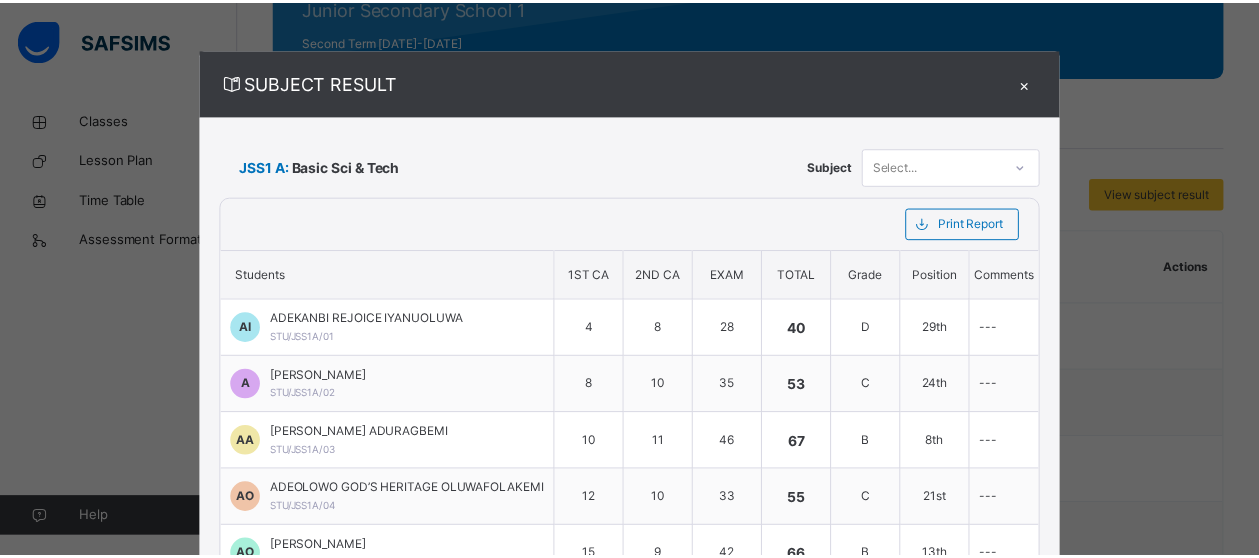 scroll, scrollTop: 0, scrollLeft: 0, axis: both 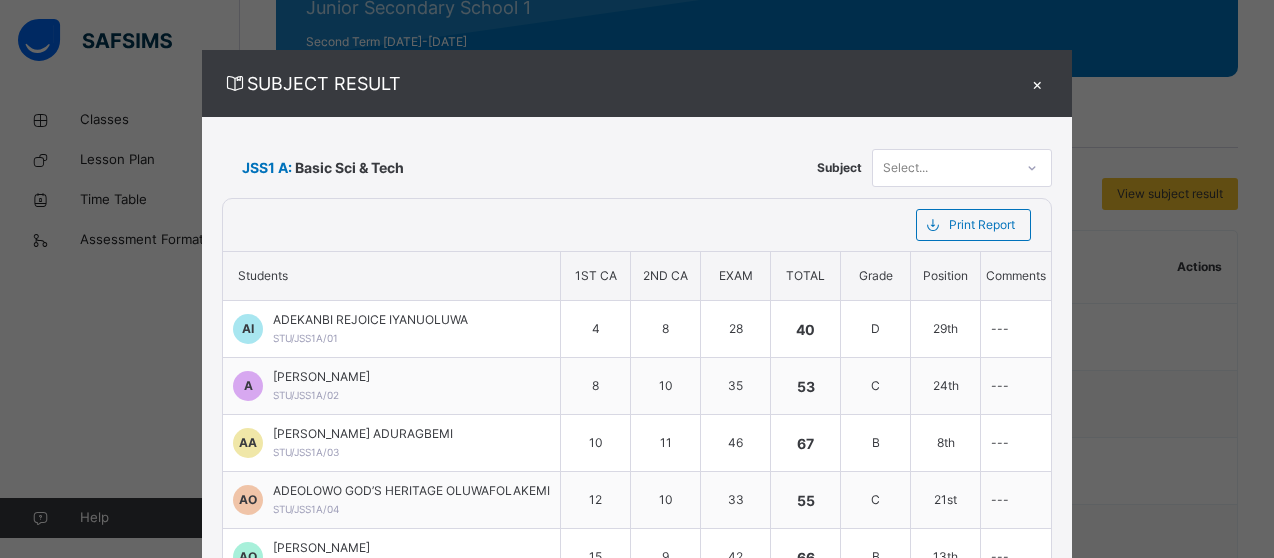 click on "×" at bounding box center [1037, 83] 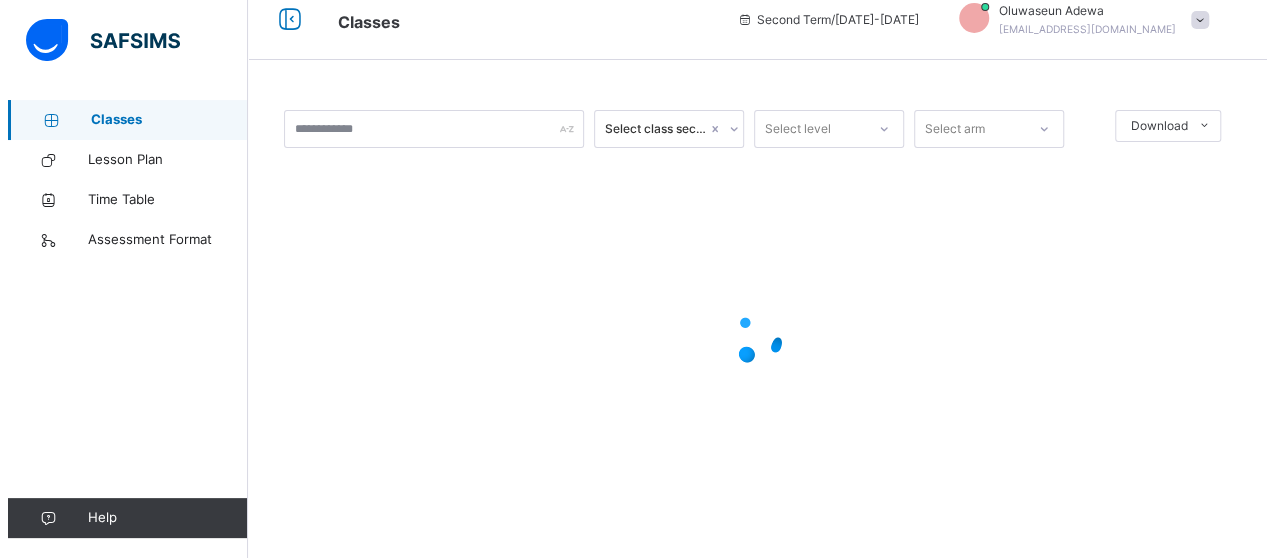 scroll, scrollTop: 0, scrollLeft: 0, axis: both 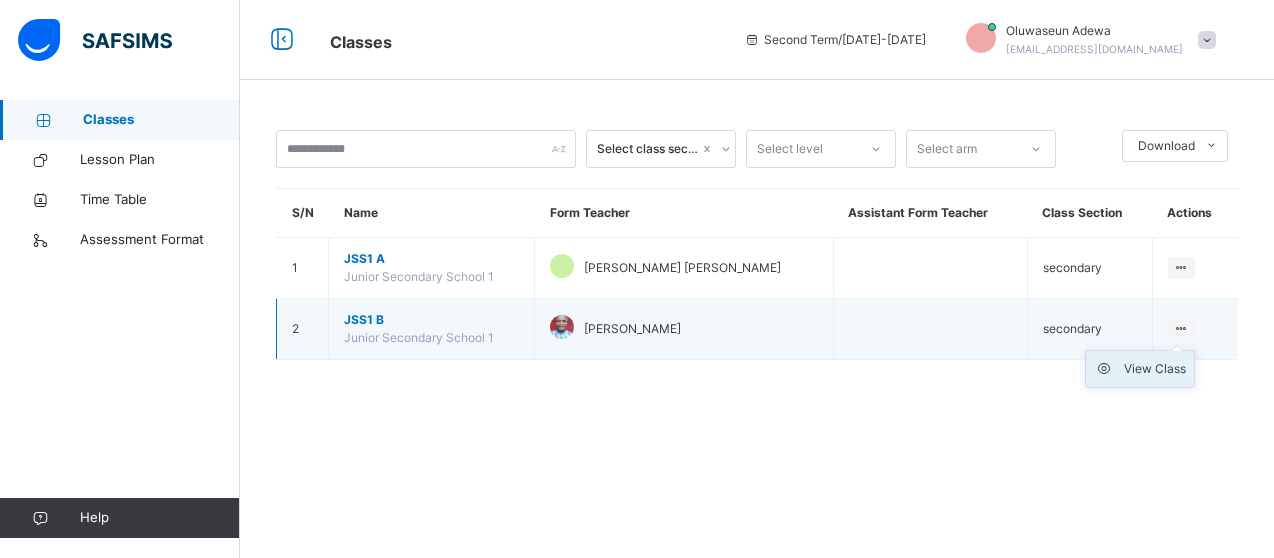 click on "View Class" at bounding box center [1155, 369] 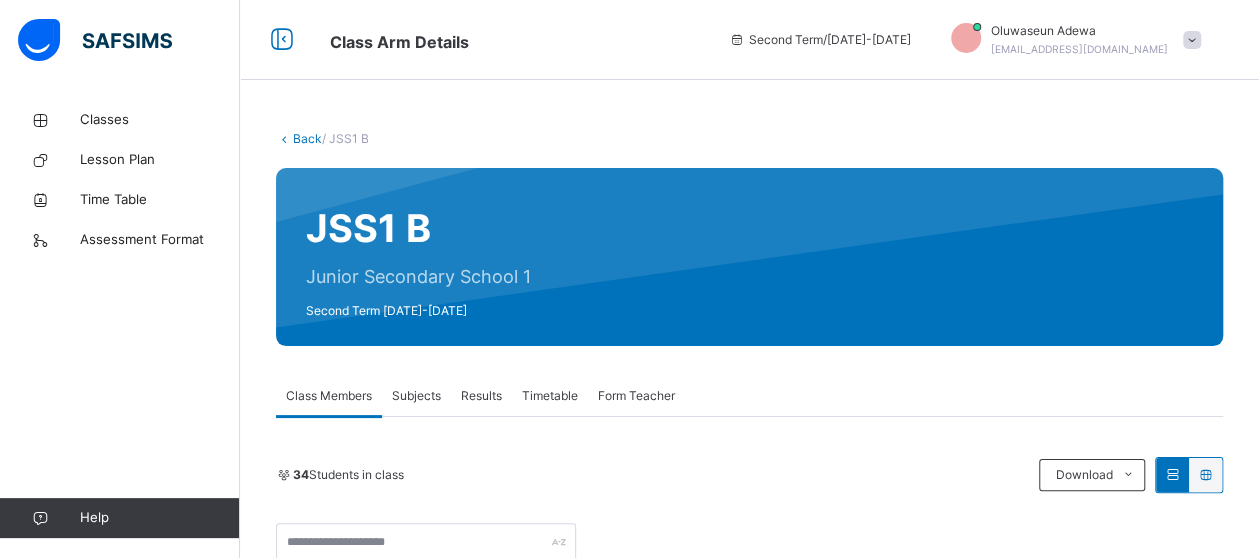 click on "Subjects" at bounding box center (416, 396) 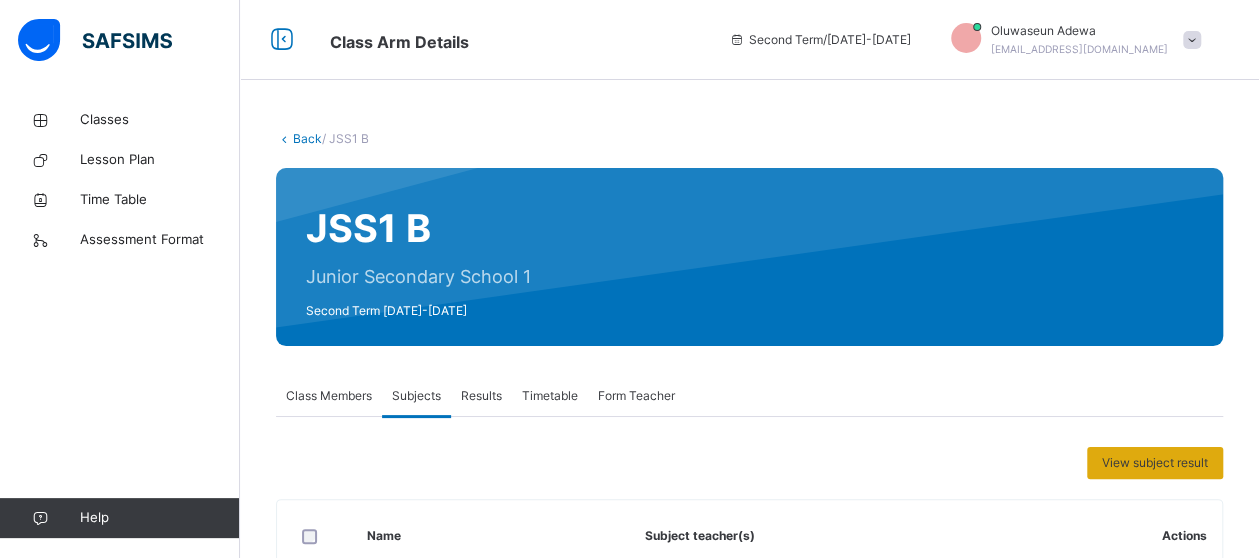 click on "View subject result" at bounding box center [1155, 463] 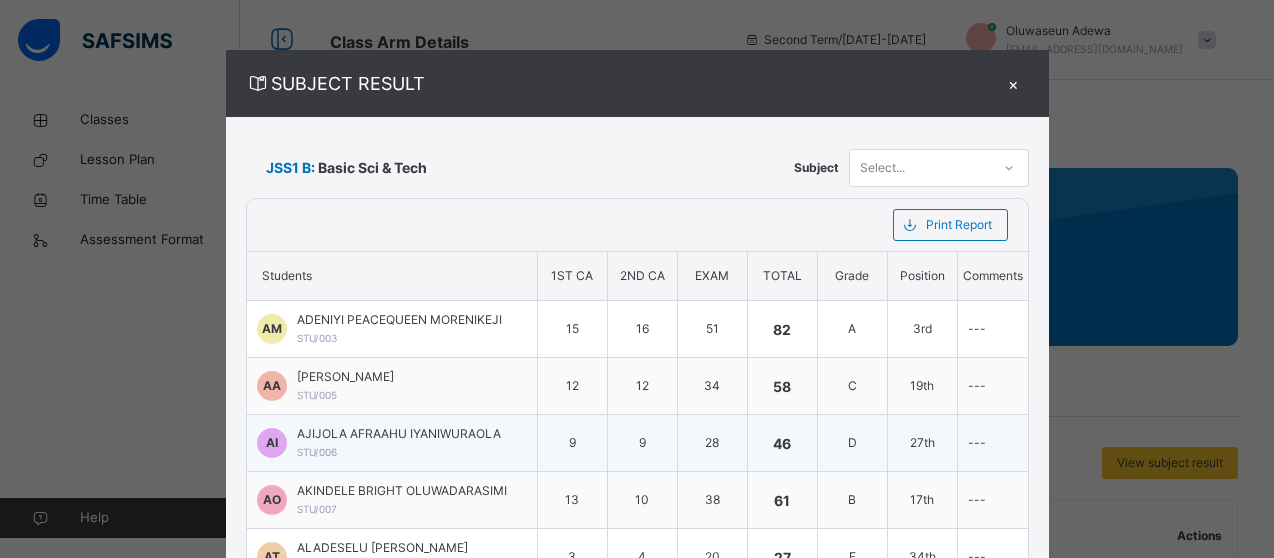 click on "---" at bounding box center (992, 443) 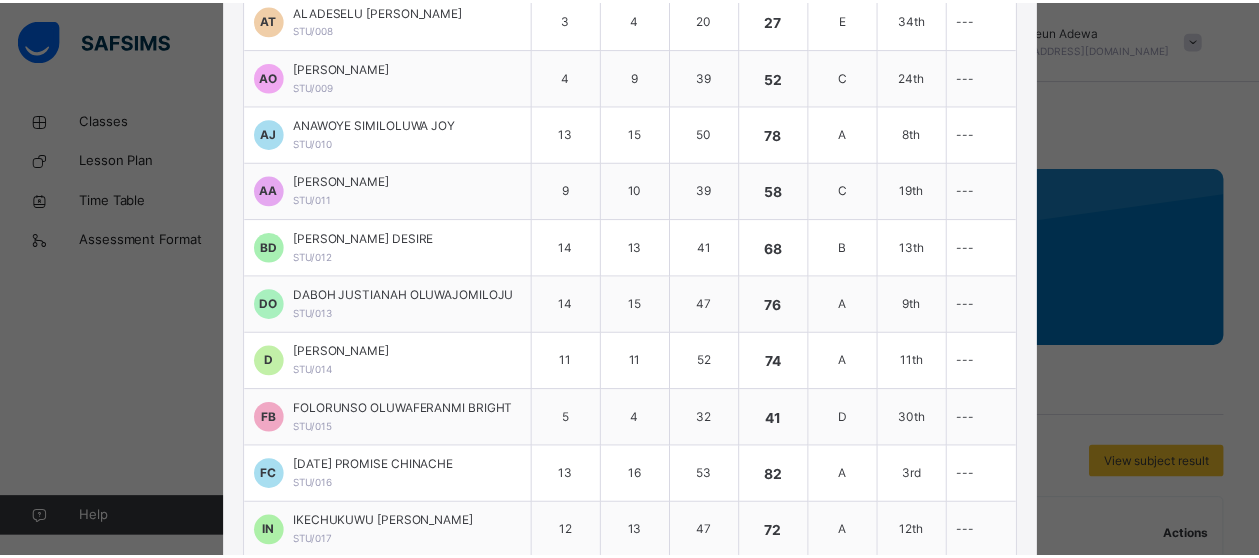 scroll, scrollTop: 539, scrollLeft: 0, axis: vertical 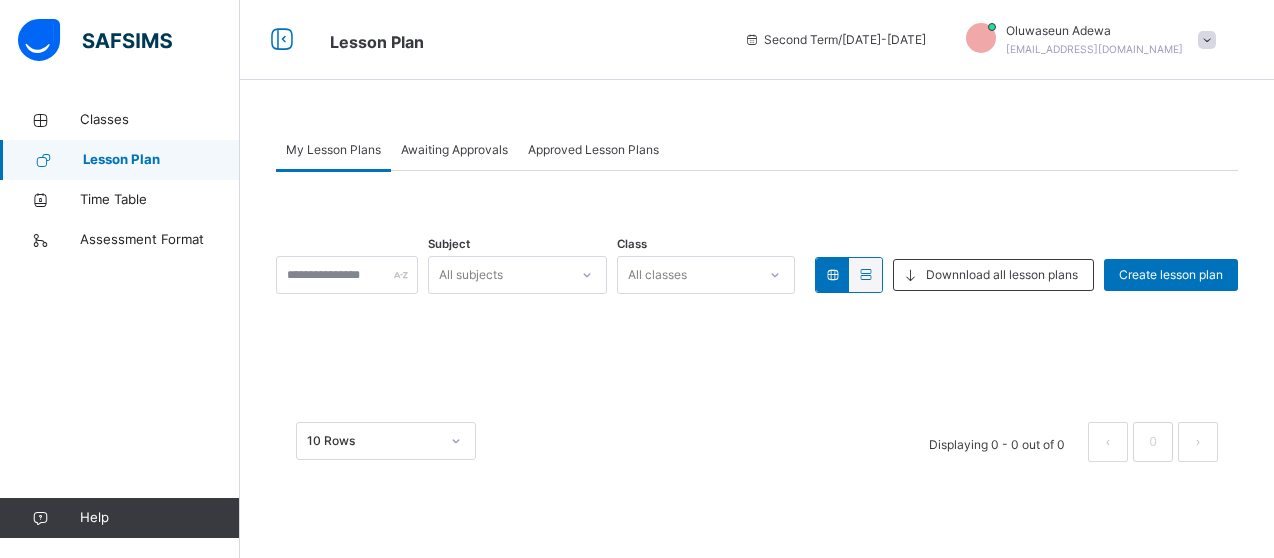click on "Oluwaseun    Adewa  [EMAIL_ADDRESS][DOMAIN_NAME]" at bounding box center (1094, 40) 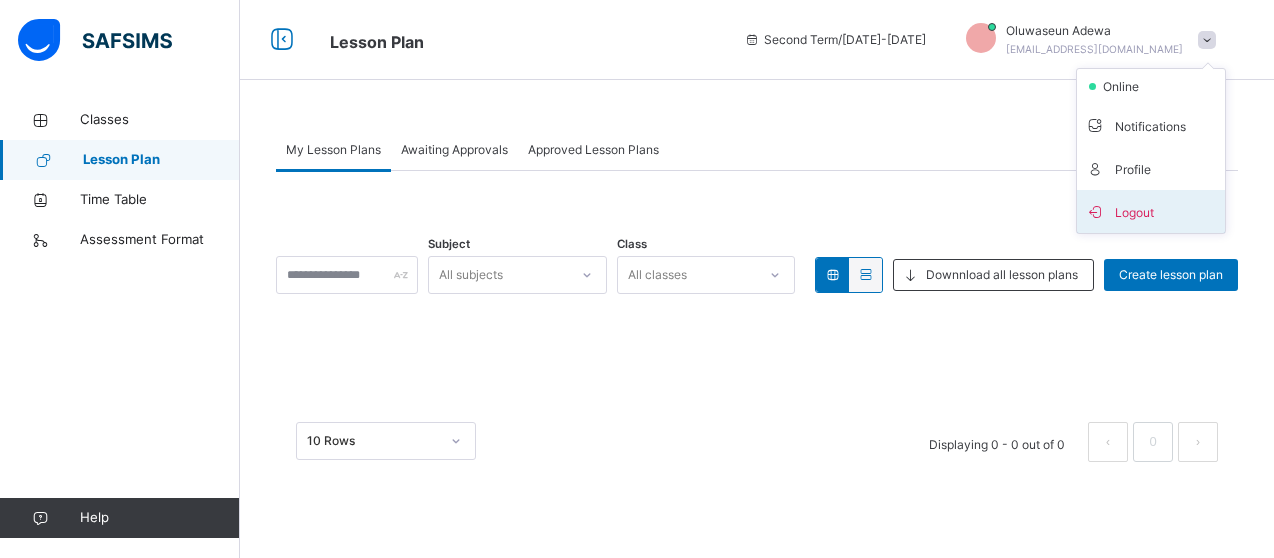 click on "Logout" at bounding box center [1151, 211] 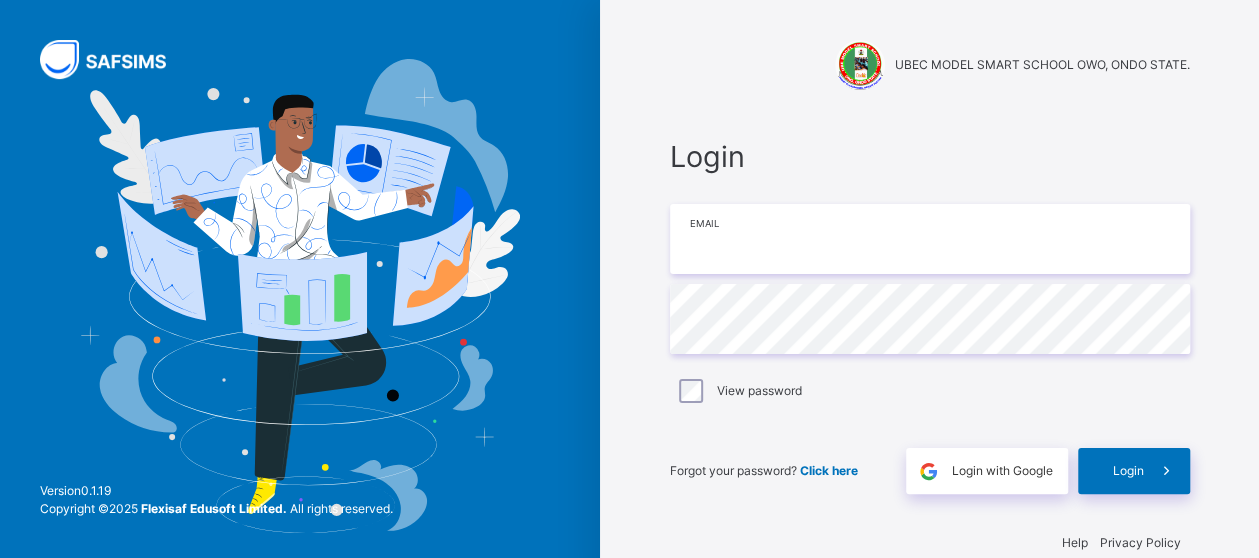type on "**********" 